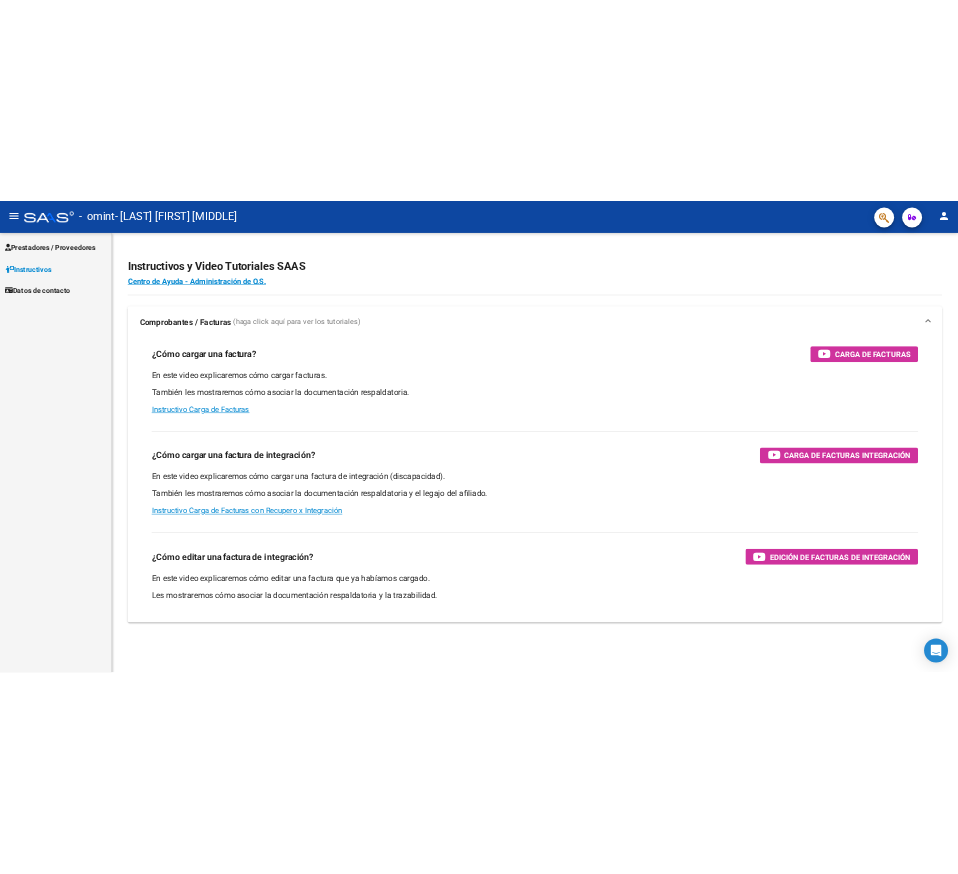 scroll, scrollTop: 0, scrollLeft: 0, axis: both 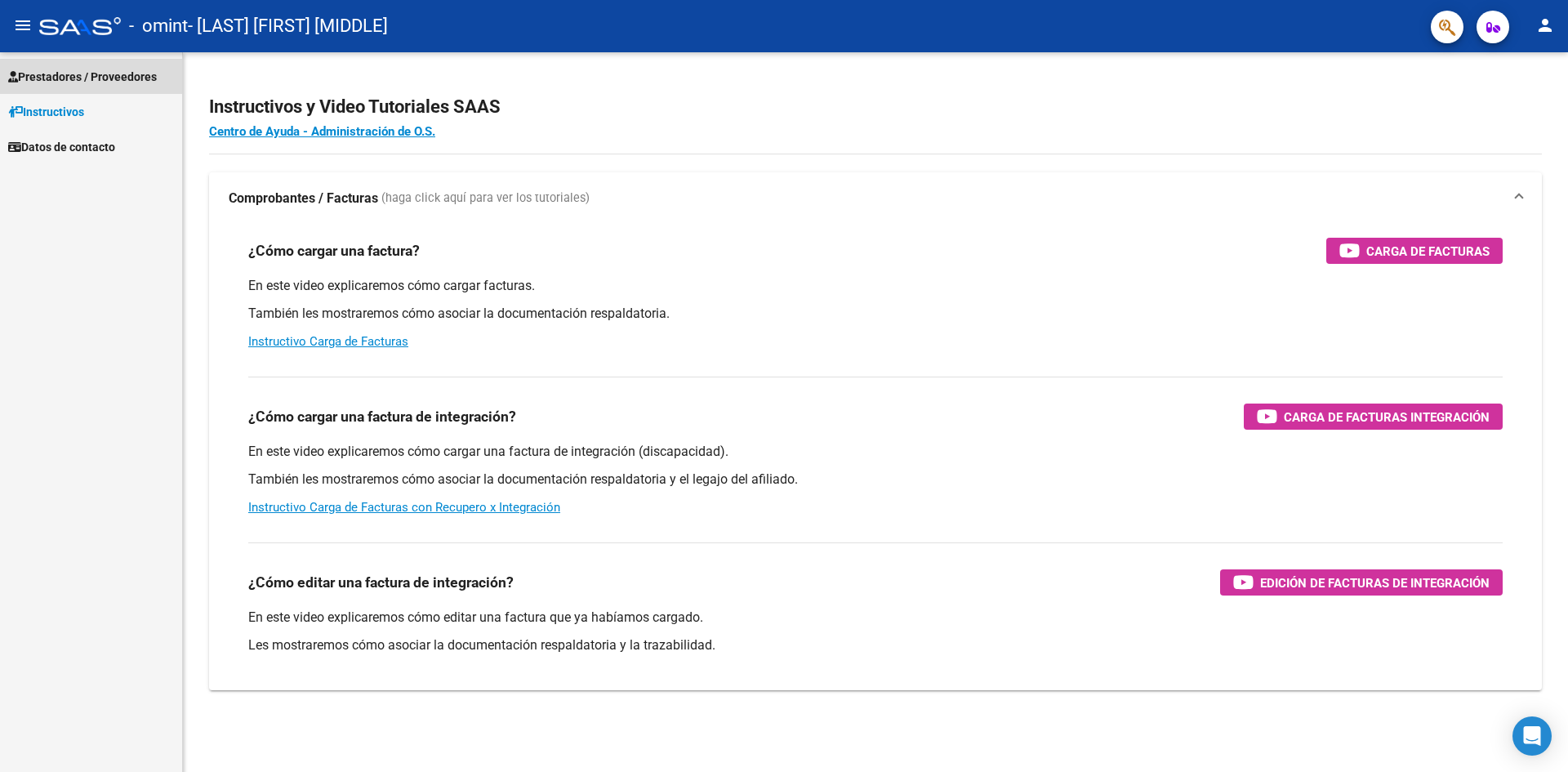 click on "Prestadores / Proveedores" at bounding box center [82, 77] 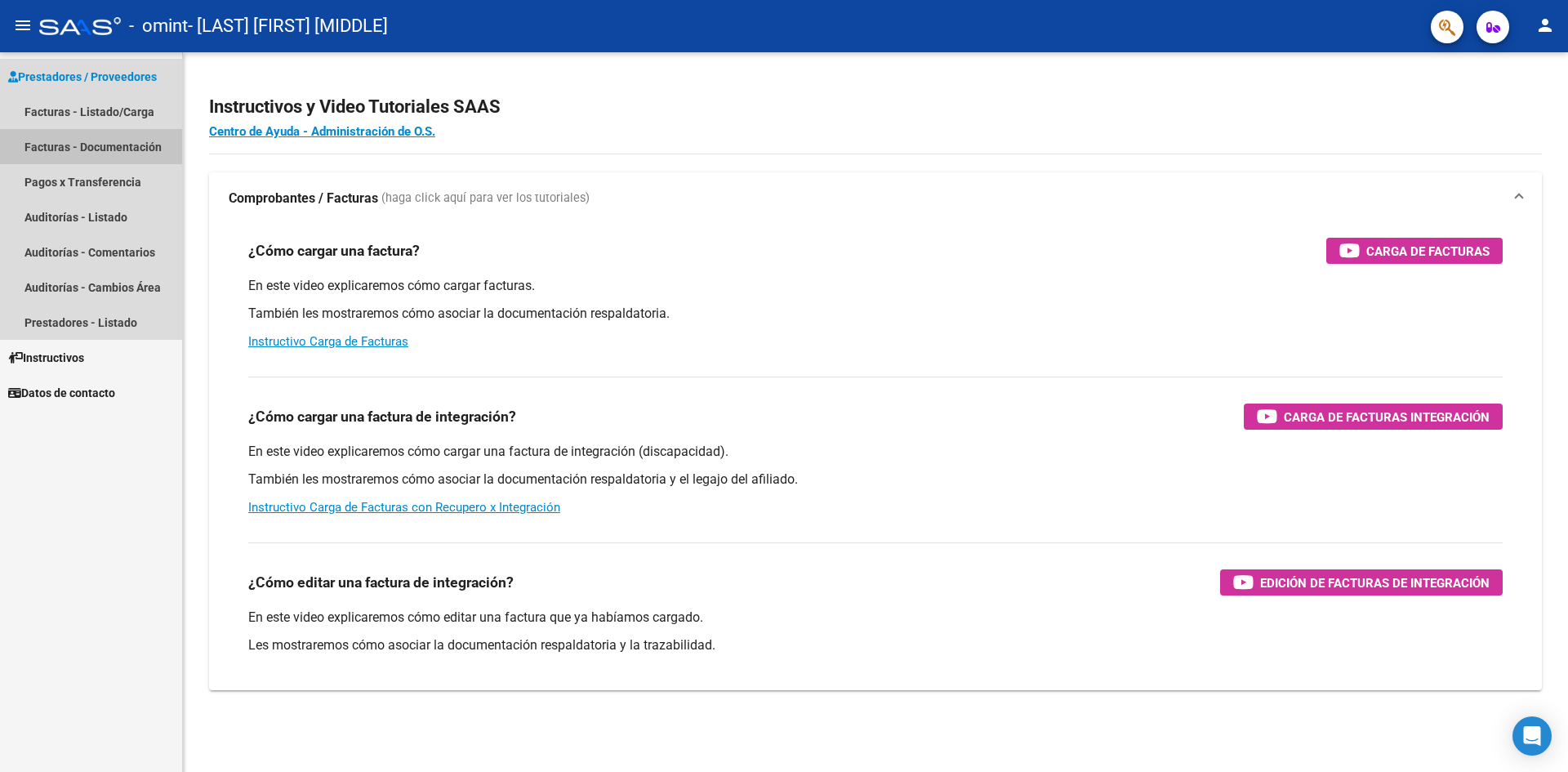 click on "Facturas - Documentación" at bounding box center [91, 146] 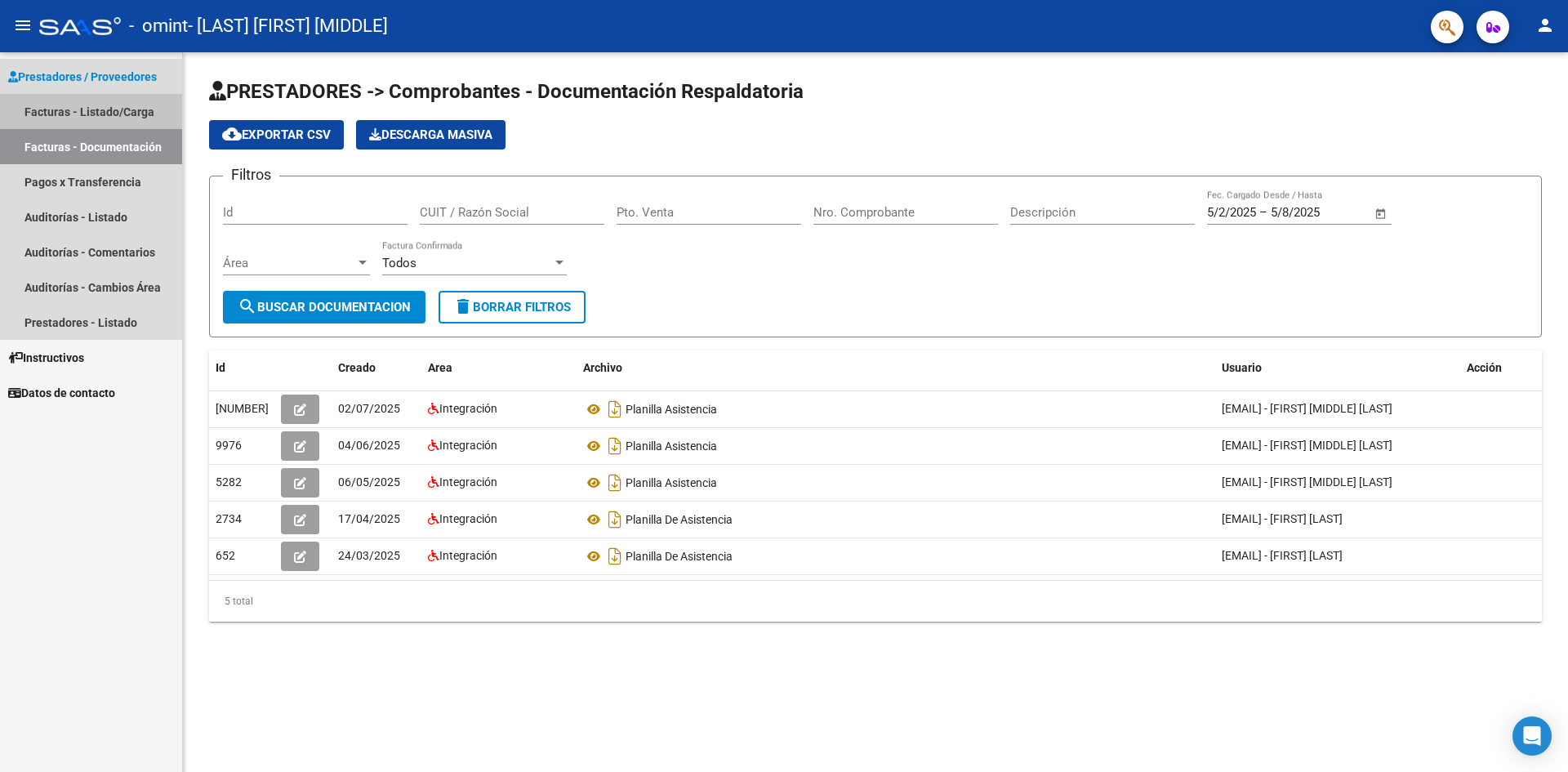 click on "Facturas - Listado/Carga" at bounding box center (91, 111) 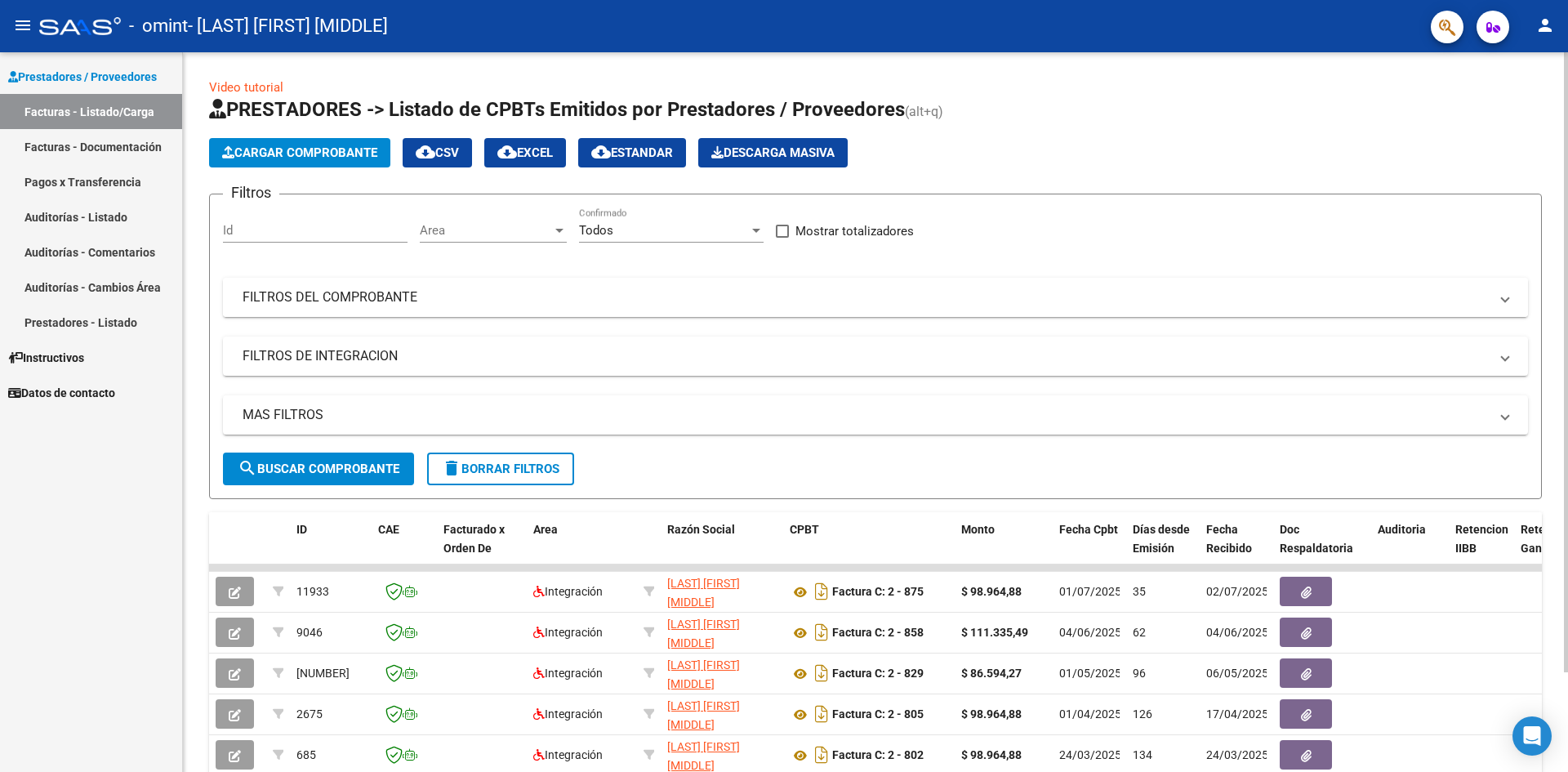 click on "FILTROS DEL COMPROBANTE" at bounding box center (866, 297) 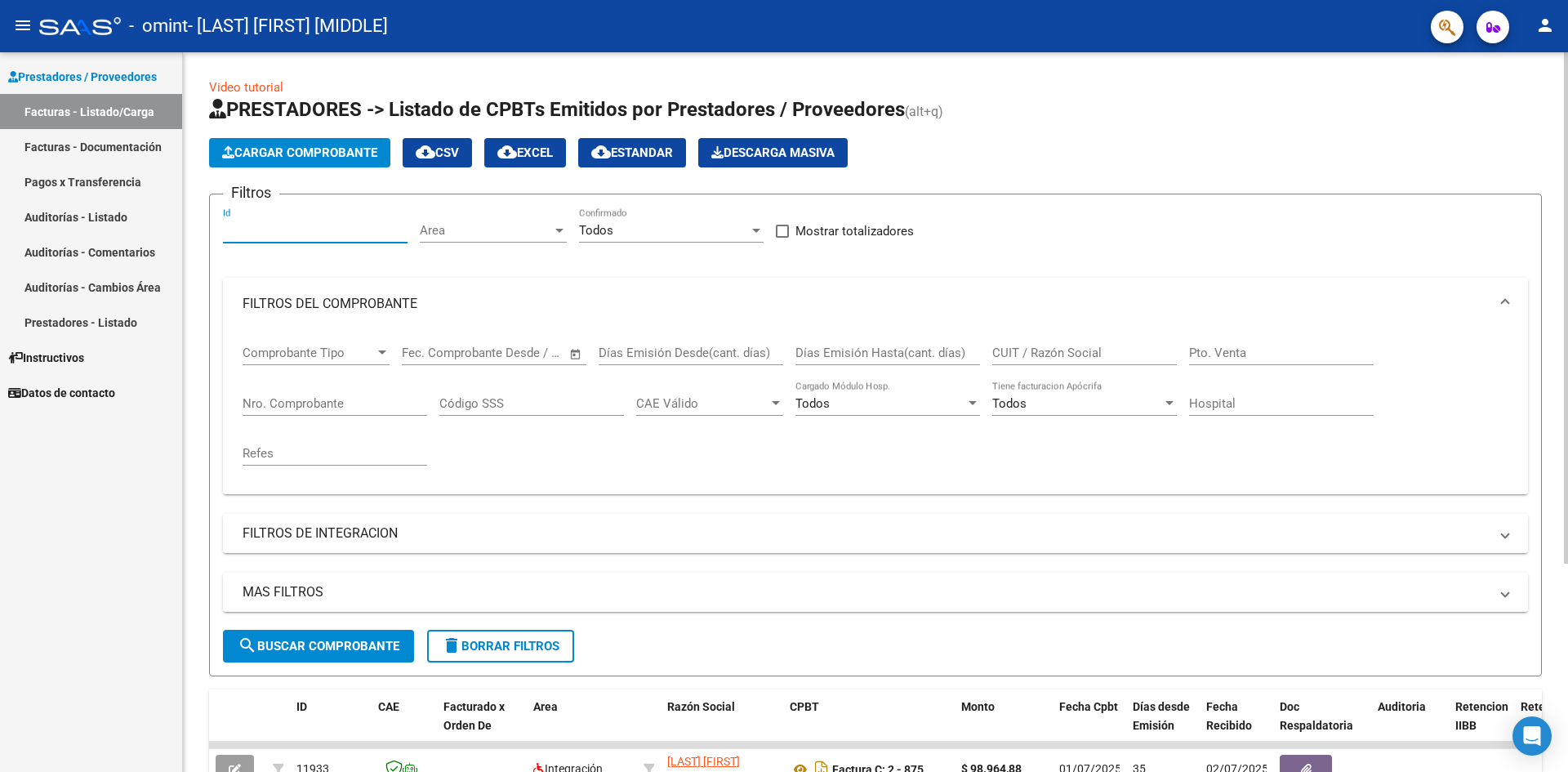 click on "Id" at bounding box center (315, 230) 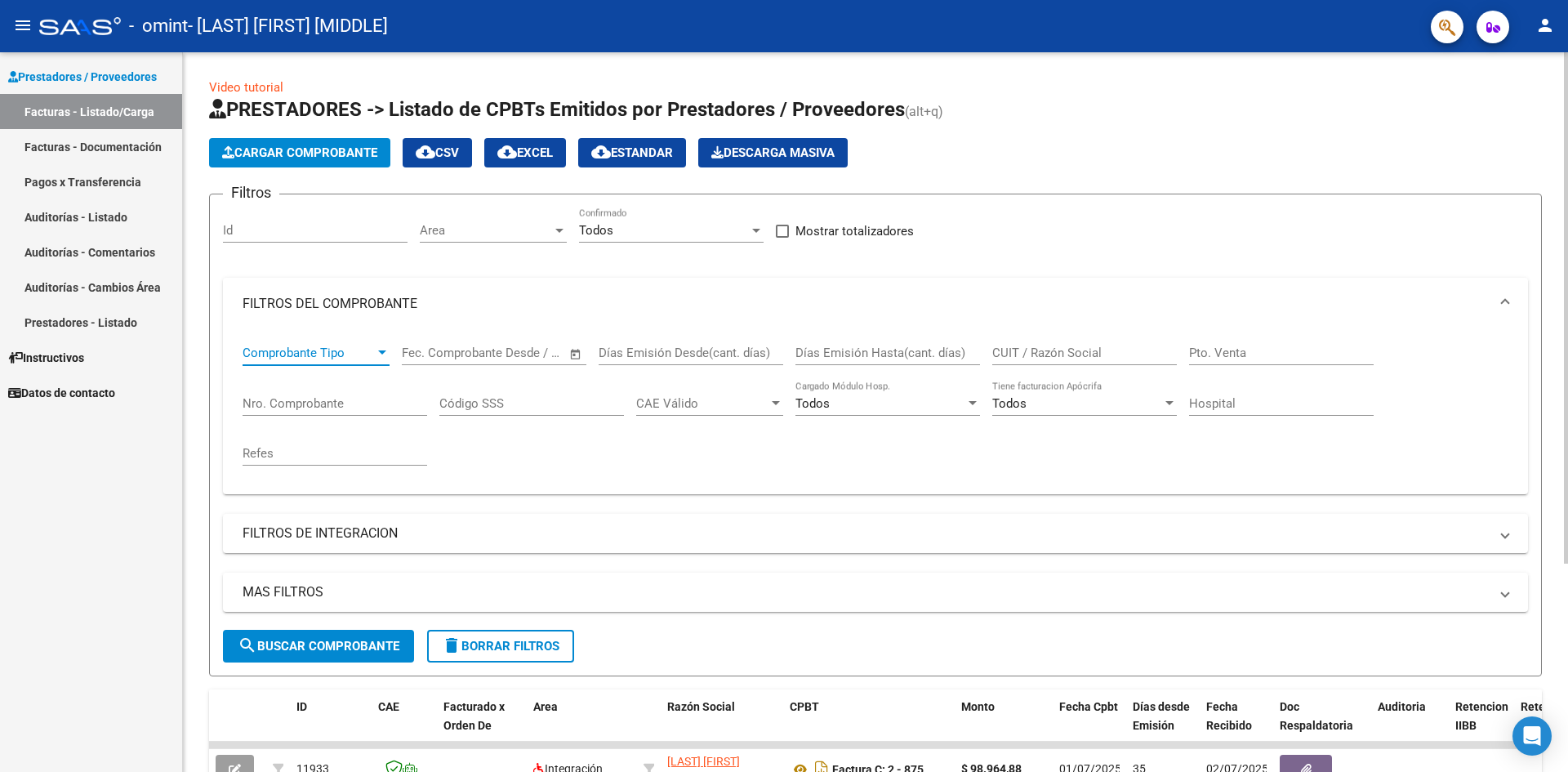 click on "Comprobante Tipo" at bounding box center [309, 353] 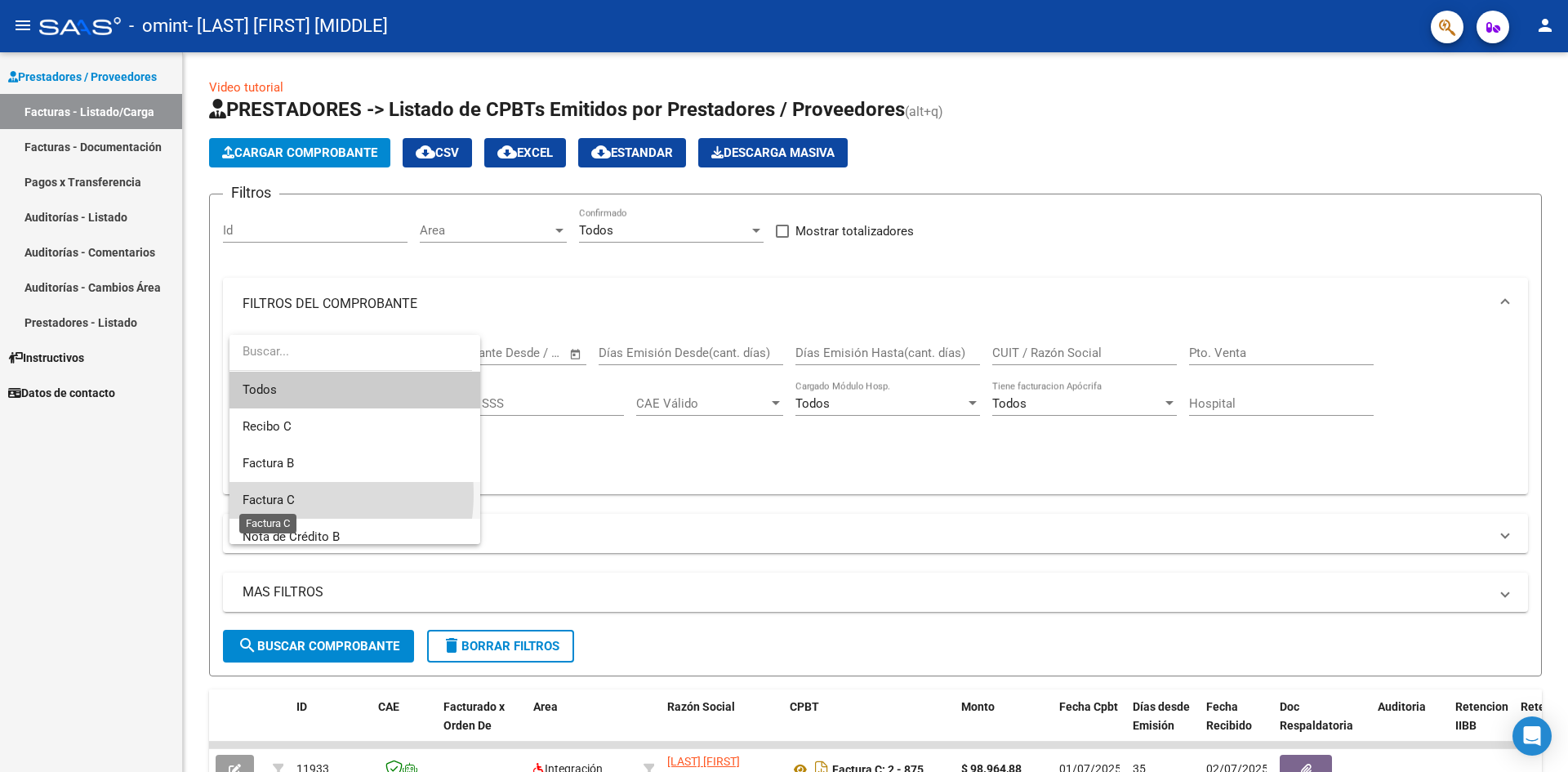 click on "Factura C" at bounding box center (269, 500) 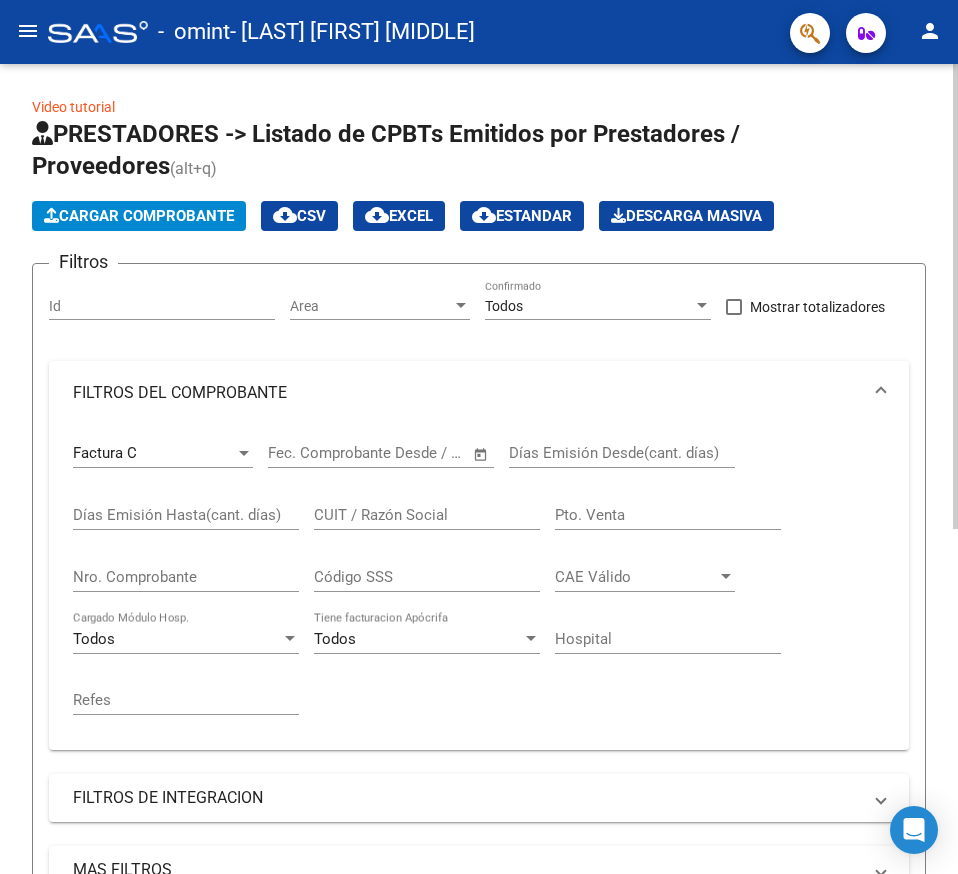click on "–" at bounding box center [342, 453] 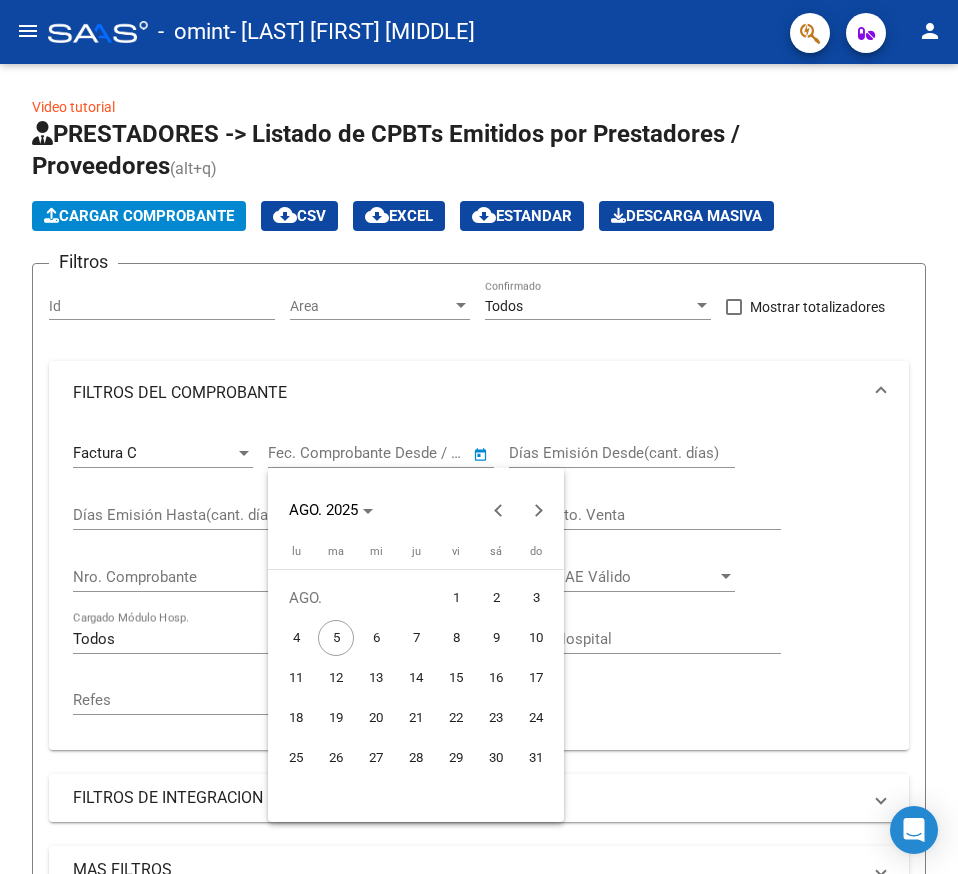 click on "2" at bounding box center (496, 598) 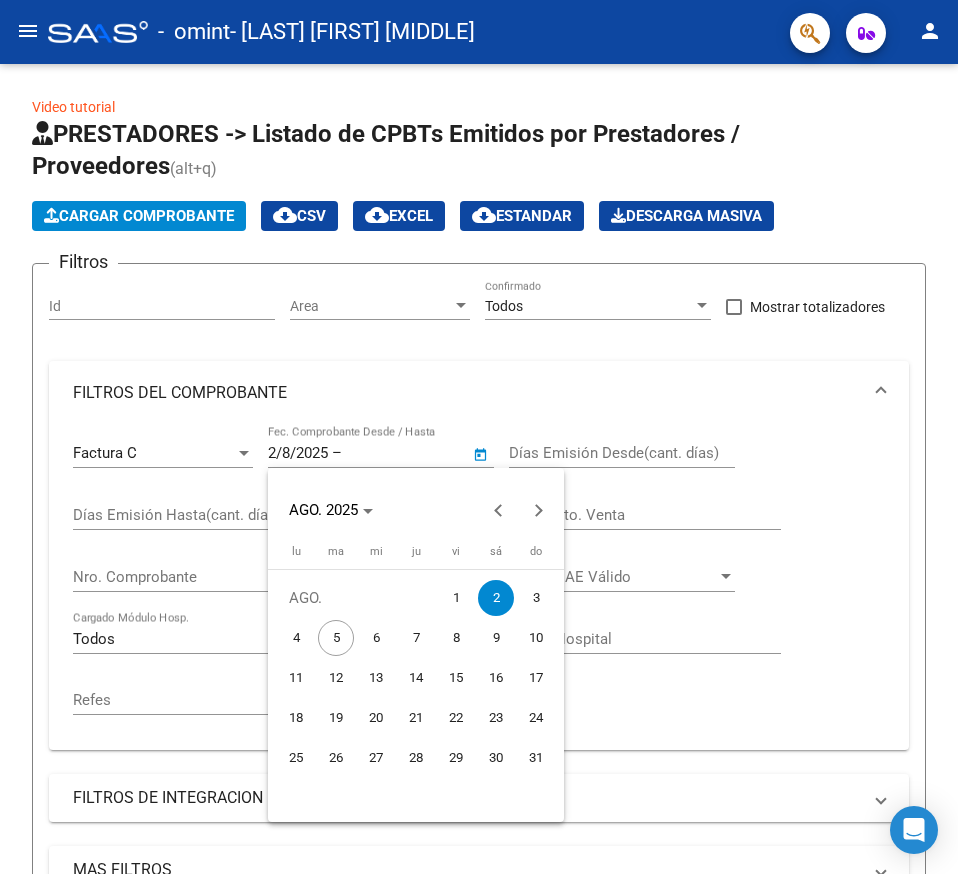 click at bounding box center [479, 437] 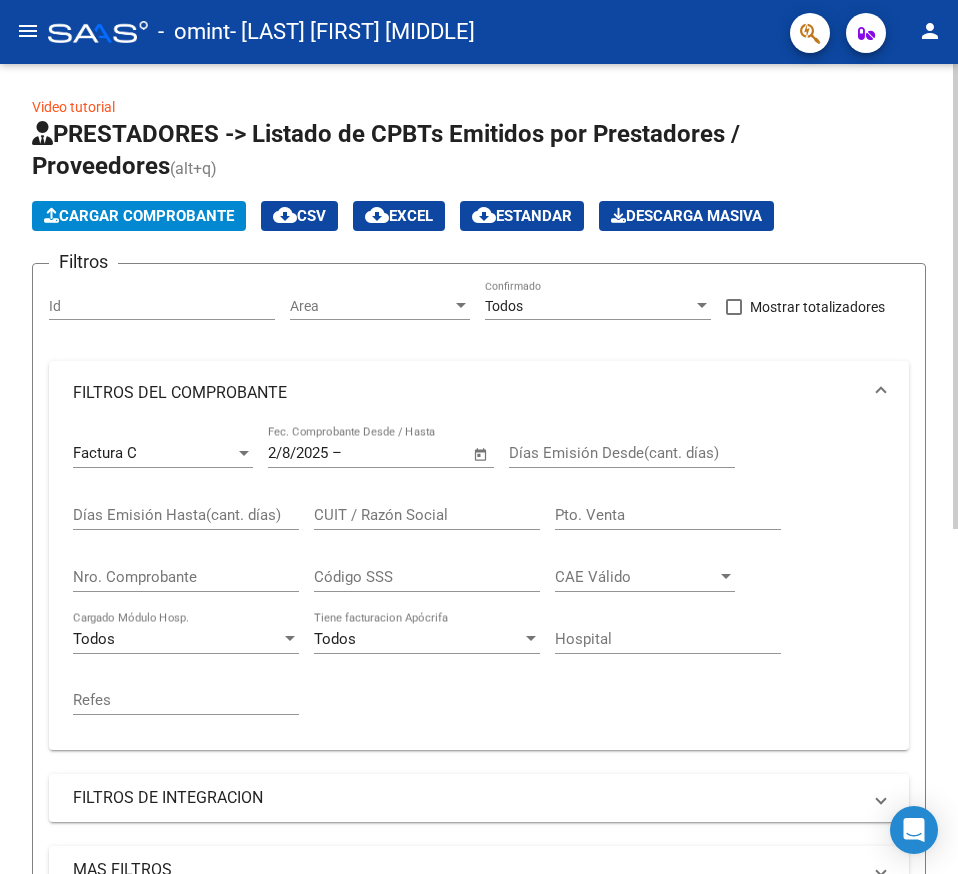 click on "Días Emisión Desde(cant. días)" at bounding box center (622, 453) 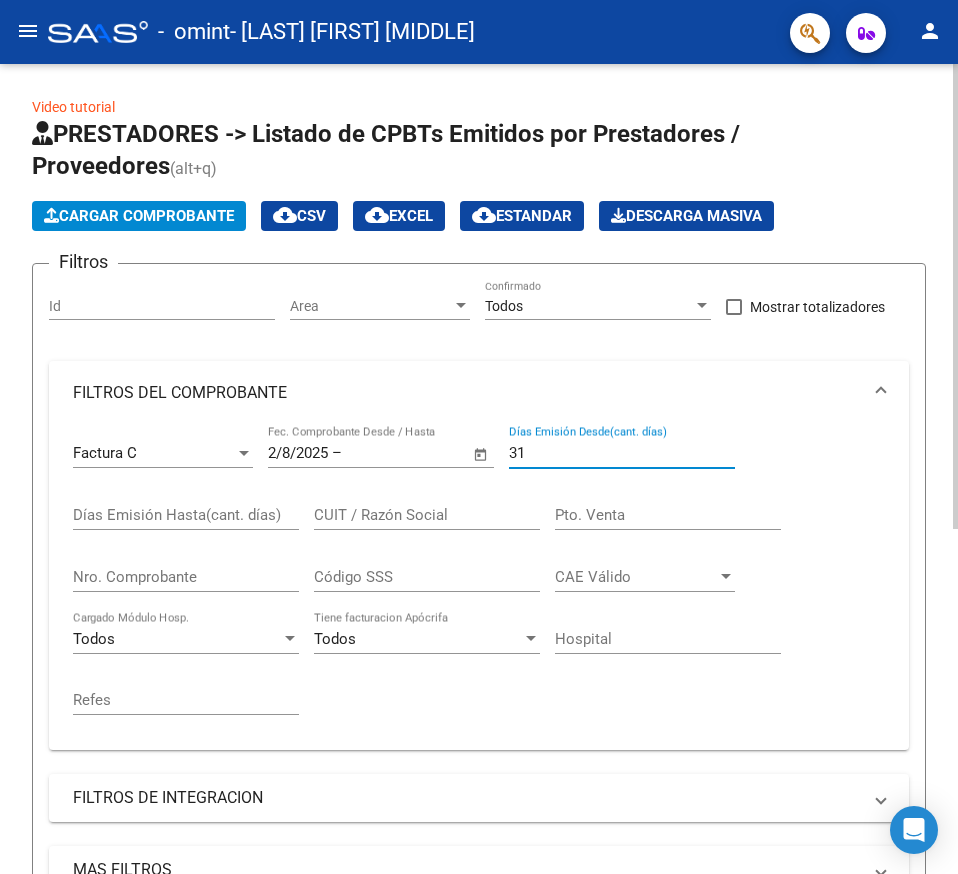 type on "31" 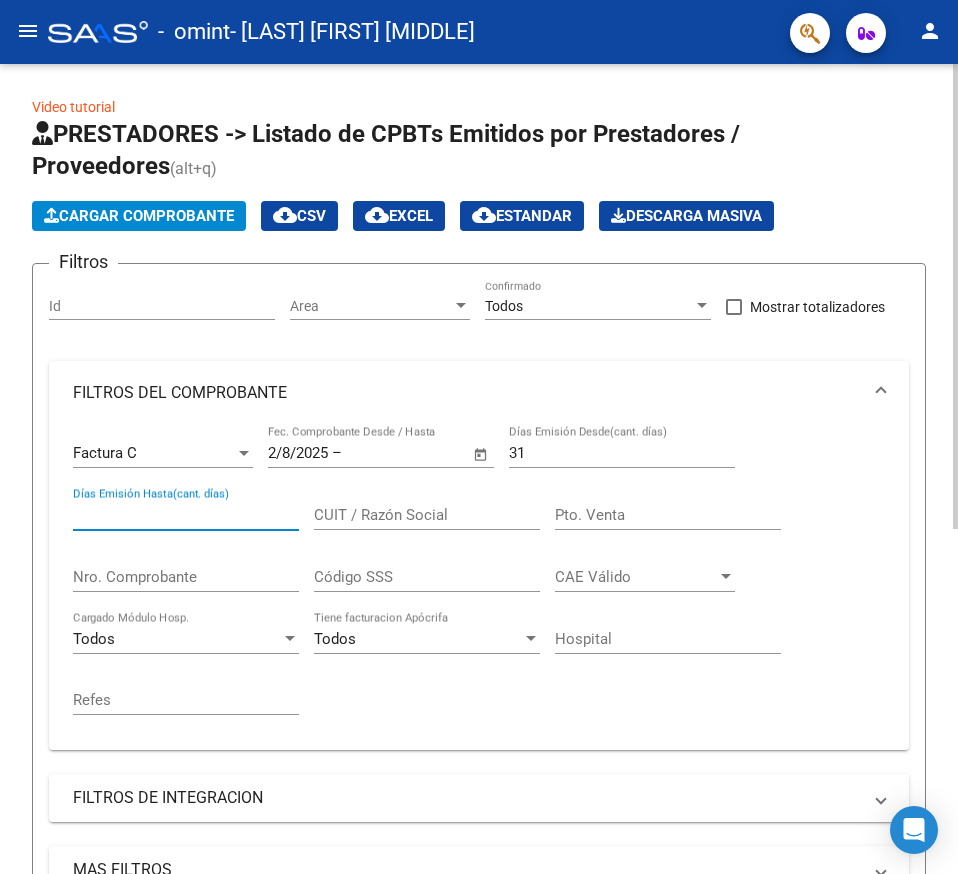 click on "Días Emisión Hasta(cant. días)" at bounding box center (186, 515) 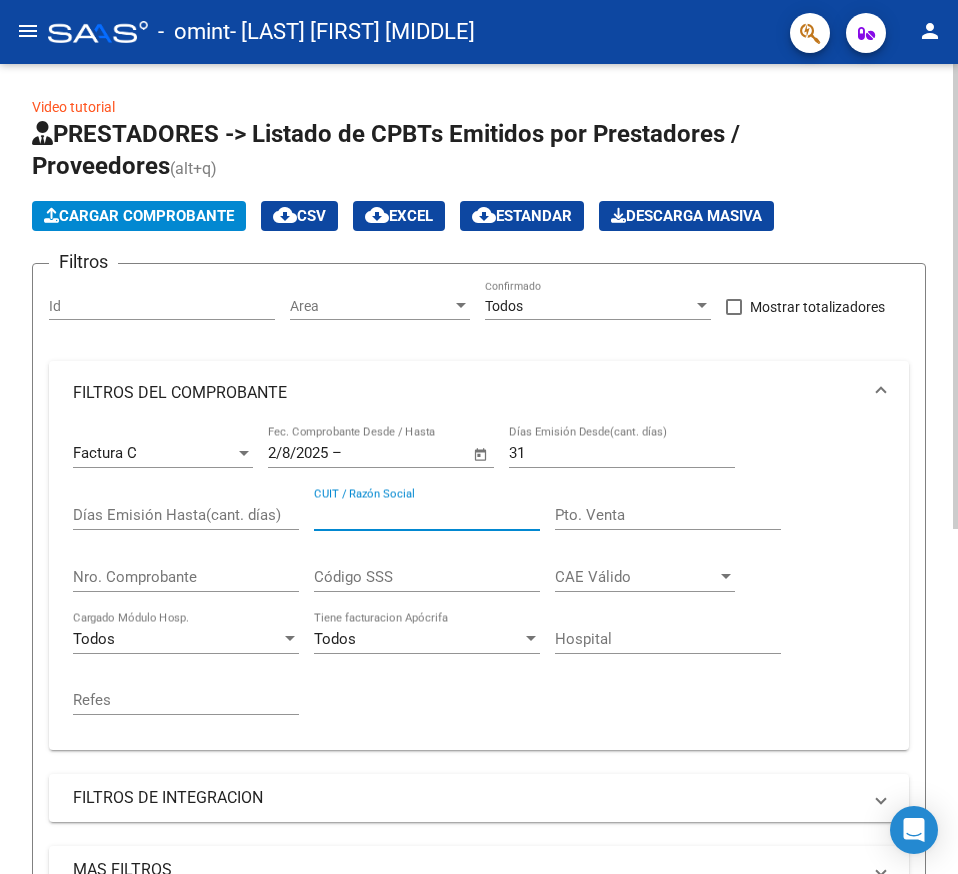 click on "CUIT / Razón Social" at bounding box center [427, 515] 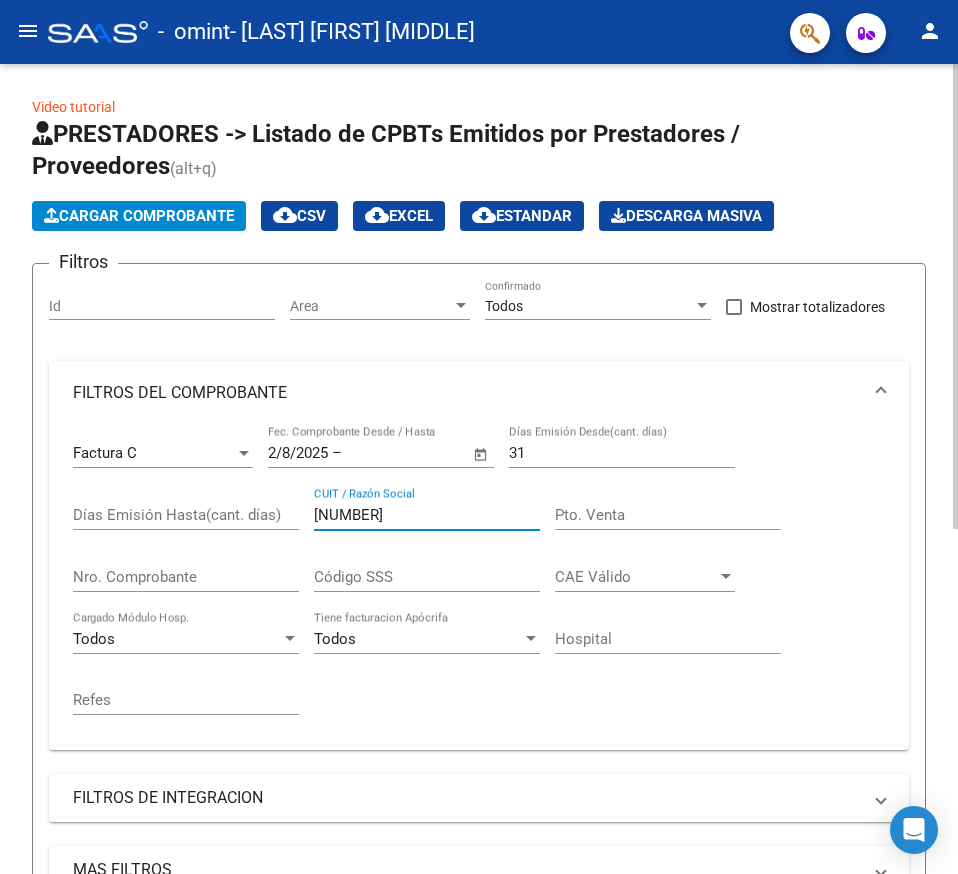 type on "[NUMBER]" 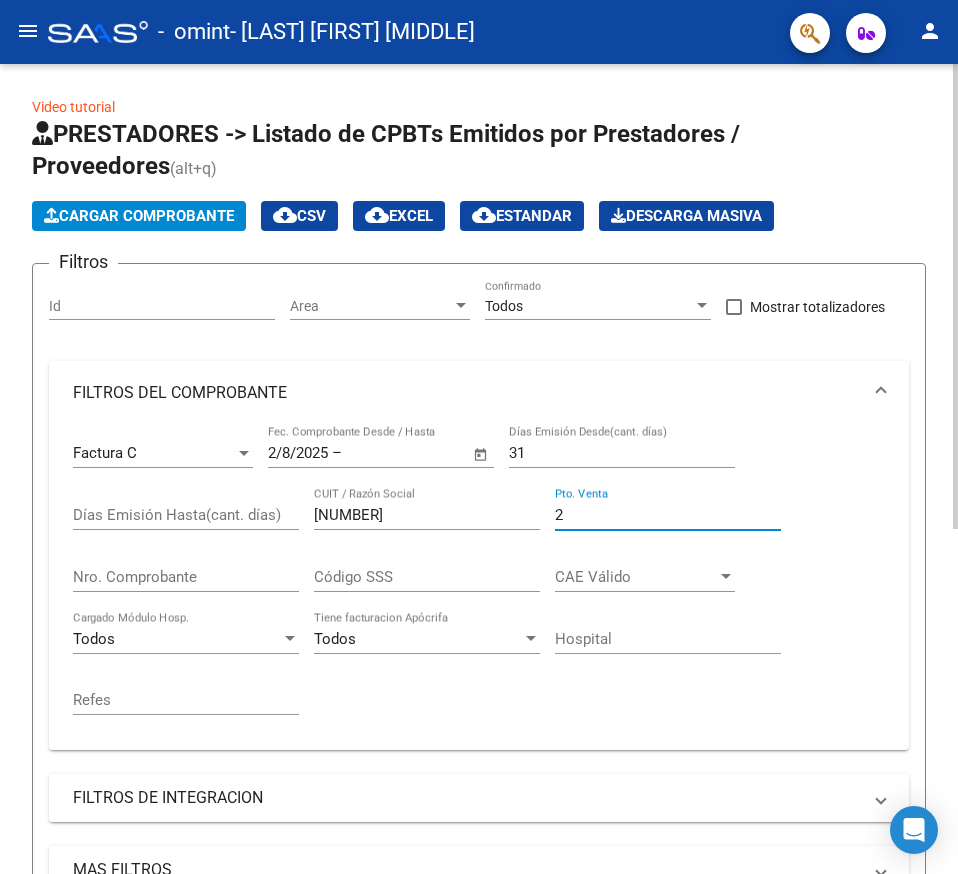 type on "2" 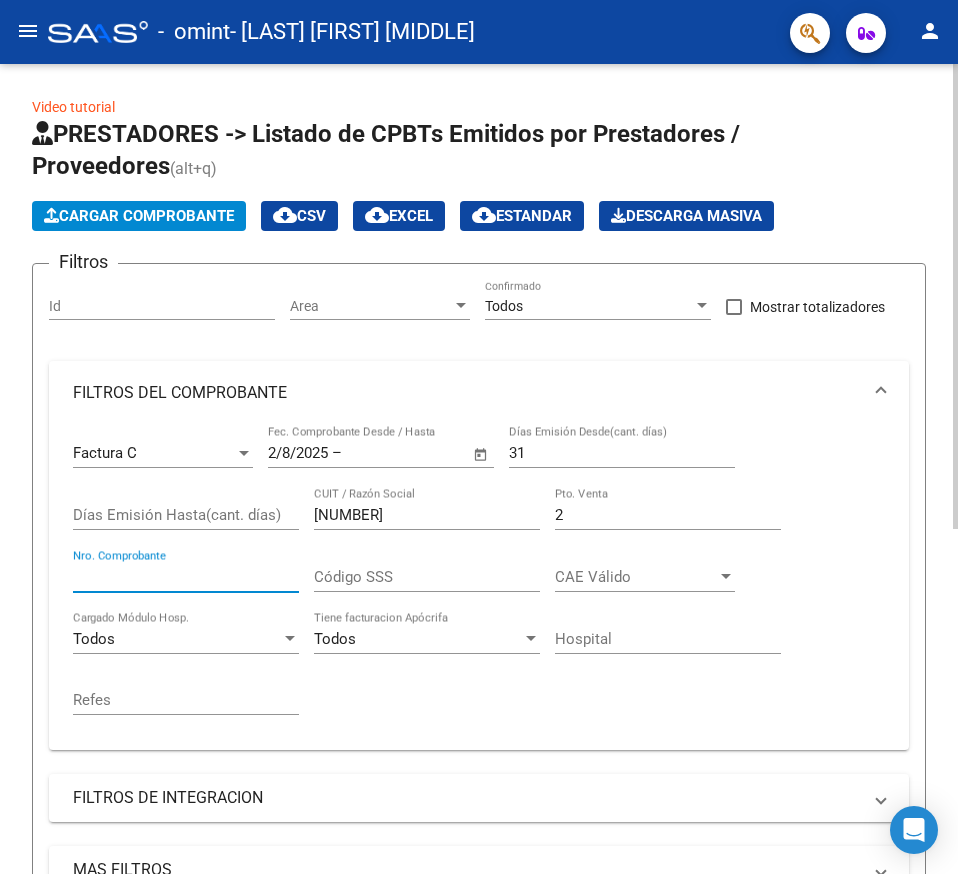 click on "Nro. Comprobante" at bounding box center [186, 577] 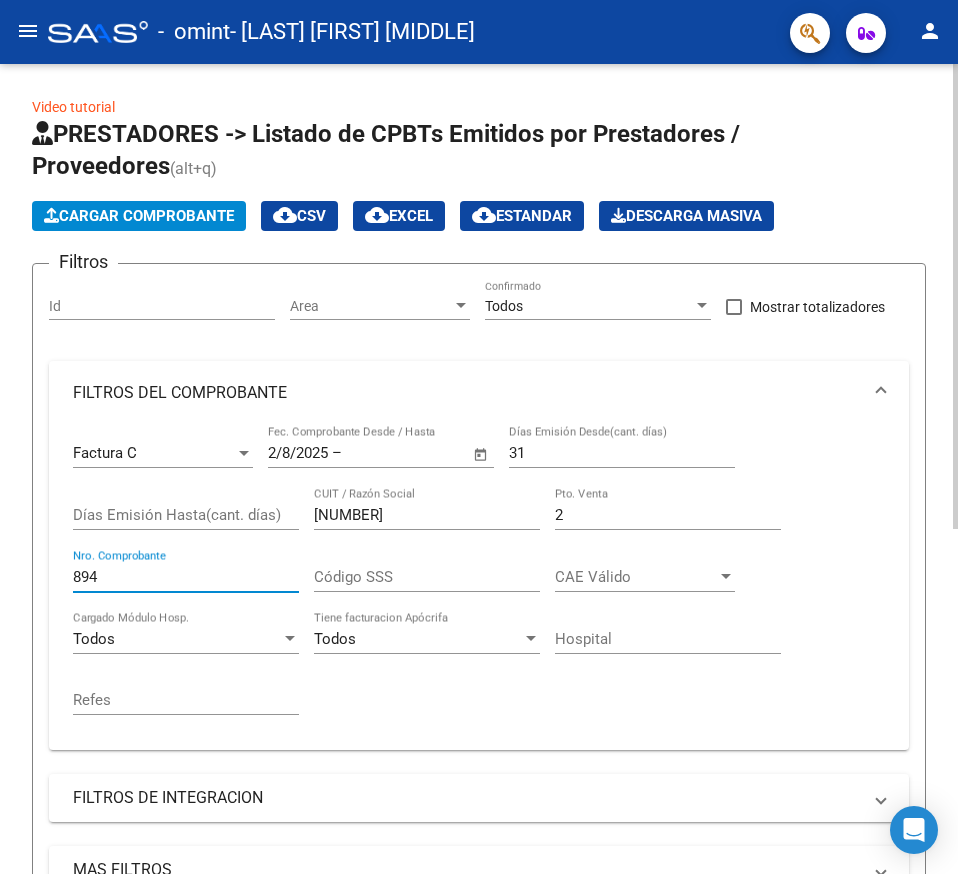 type on "894" 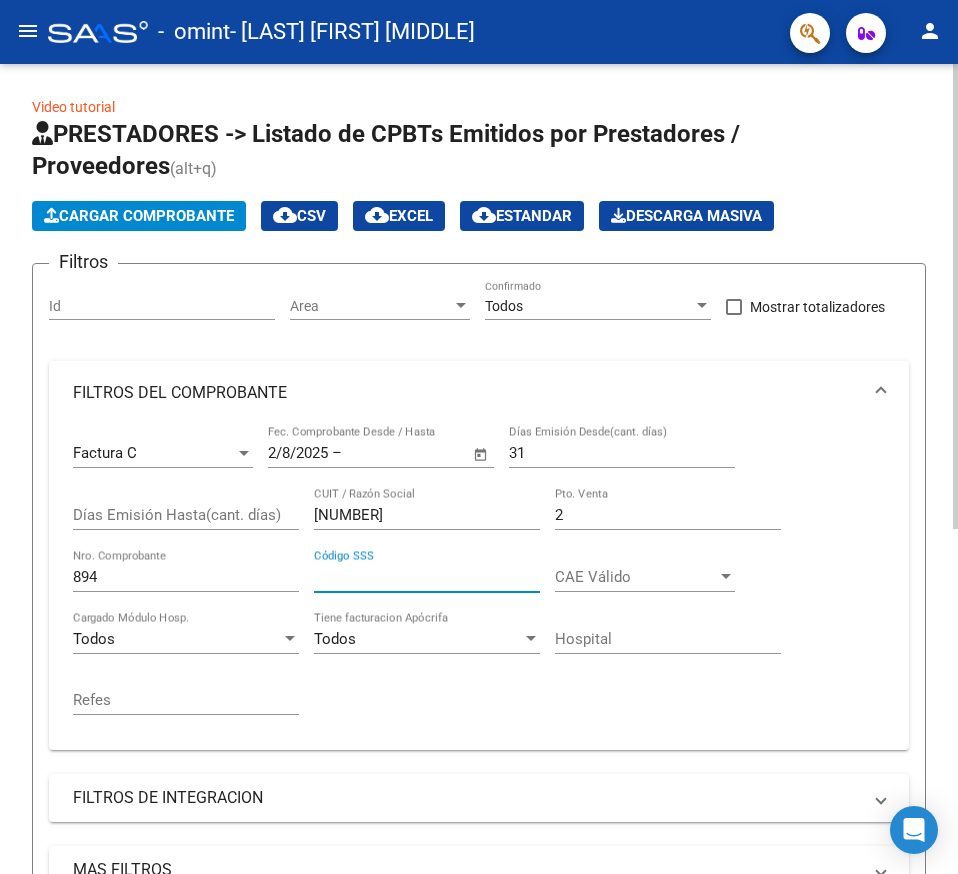 click on "Código SSS" at bounding box center [427, 577] 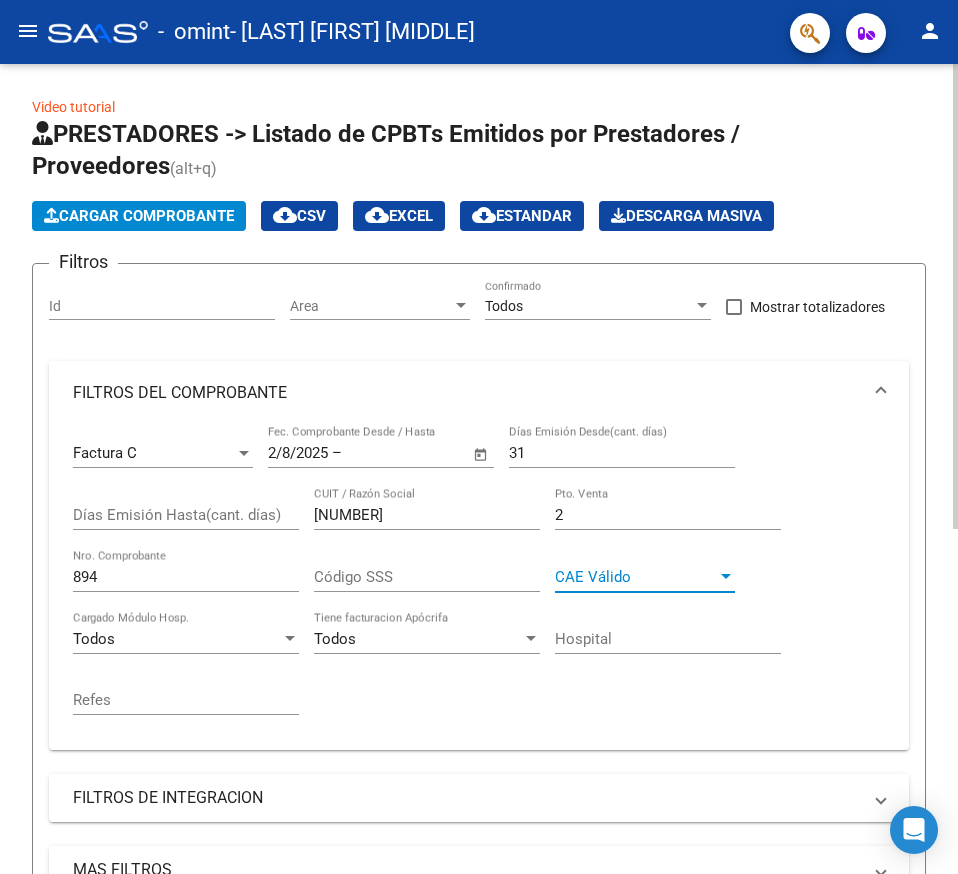 click on "CAE Válido" at bounding box center (636, 577) 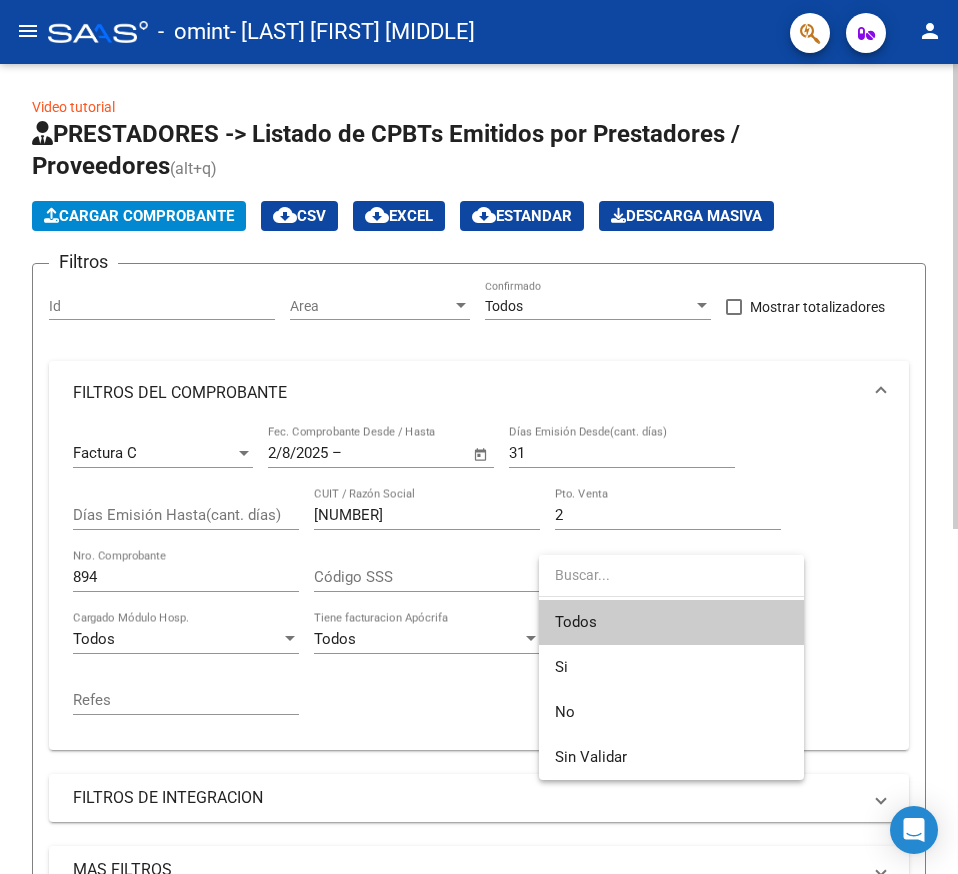click at bounding box center [671, 575] 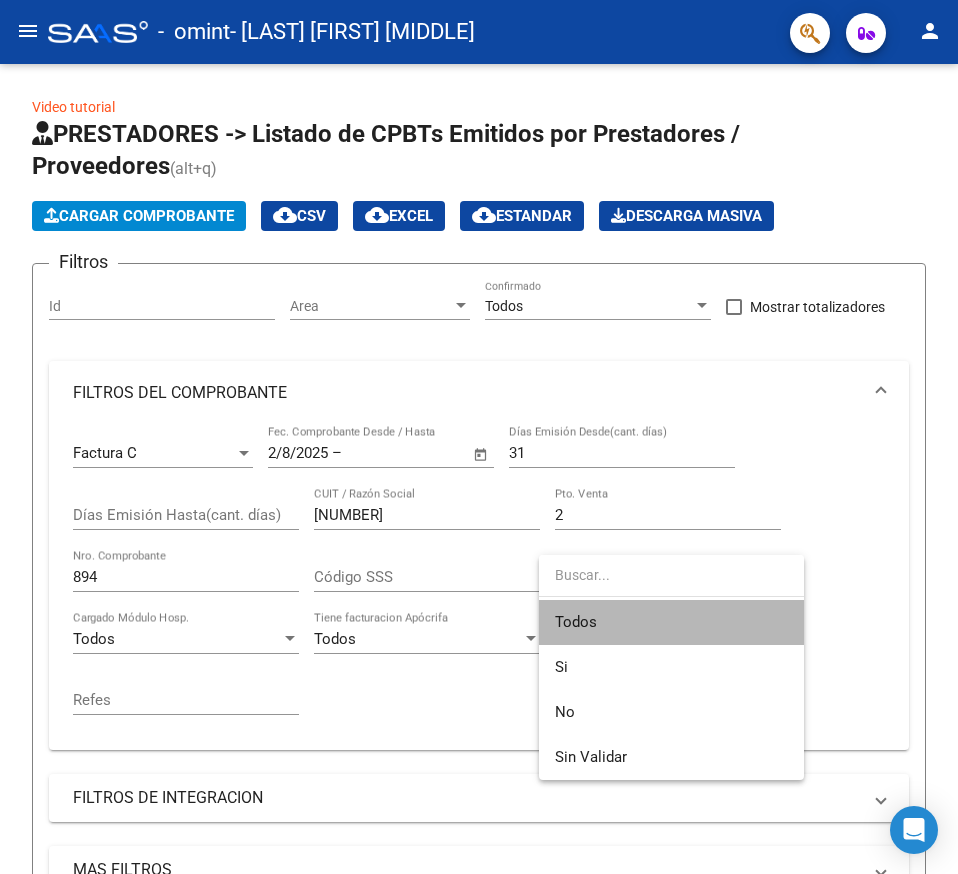 click on "Todos" at bounding box center [671, 622] 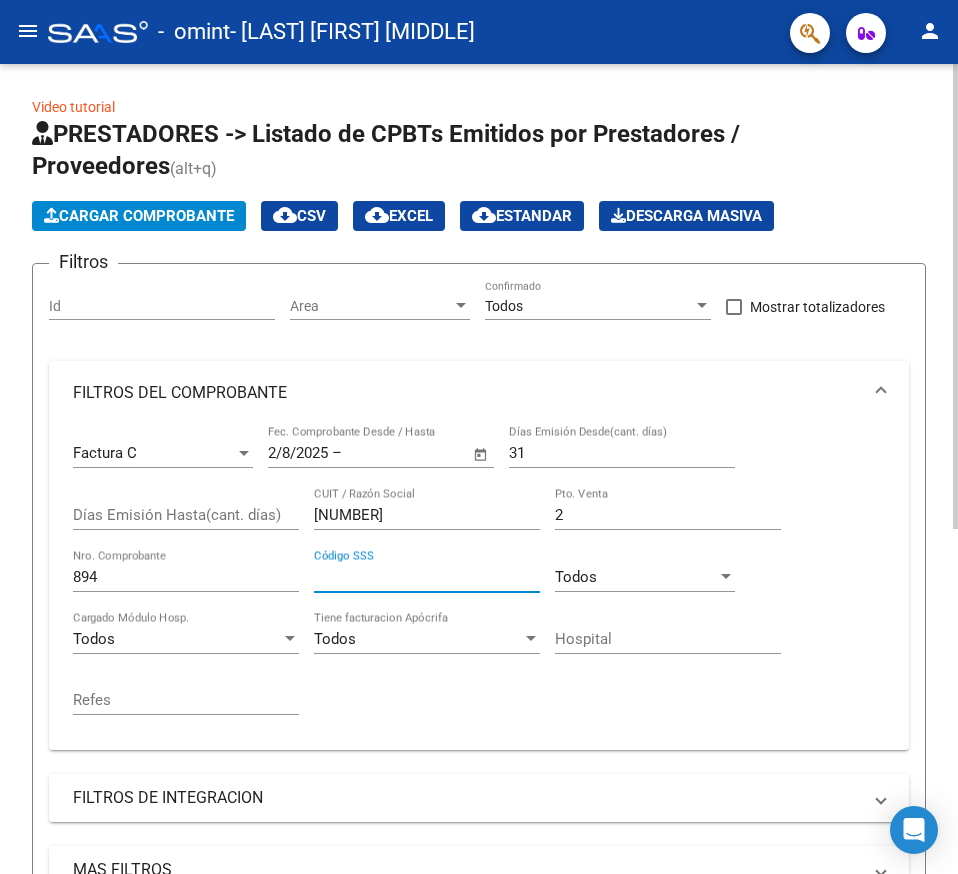 click on "Código SSS" at bounding box center [427, 577] 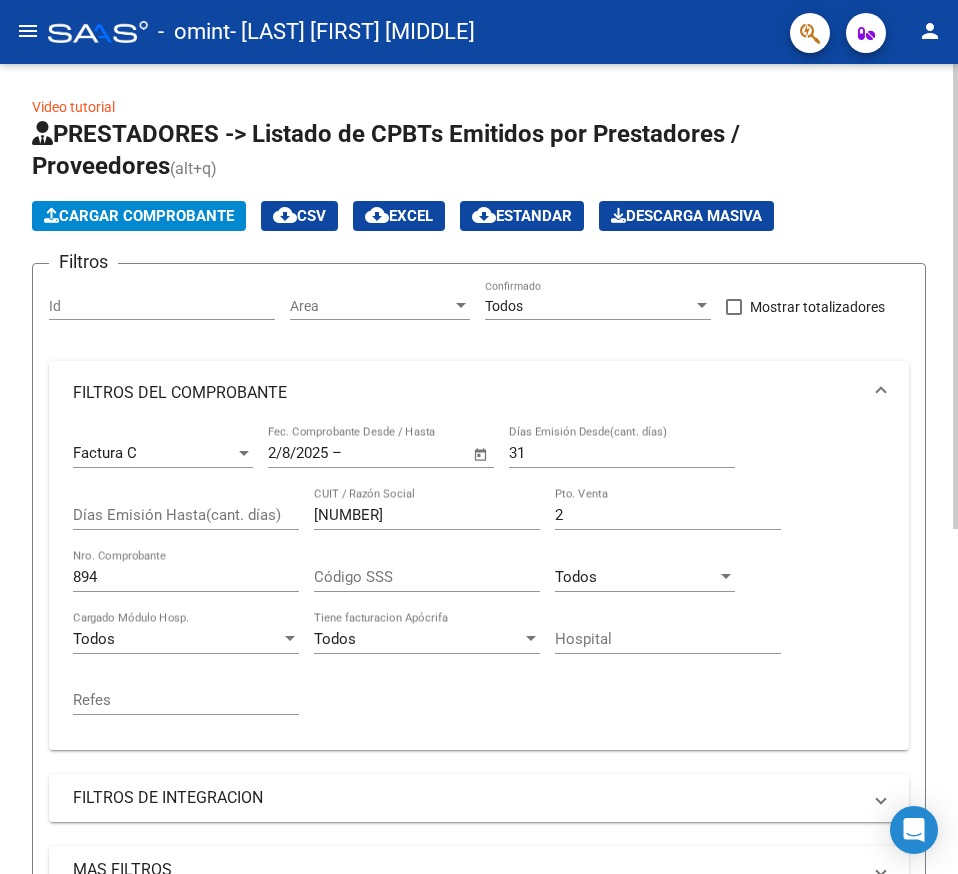 click on "Código SSS" at bounding box center (427, 577) 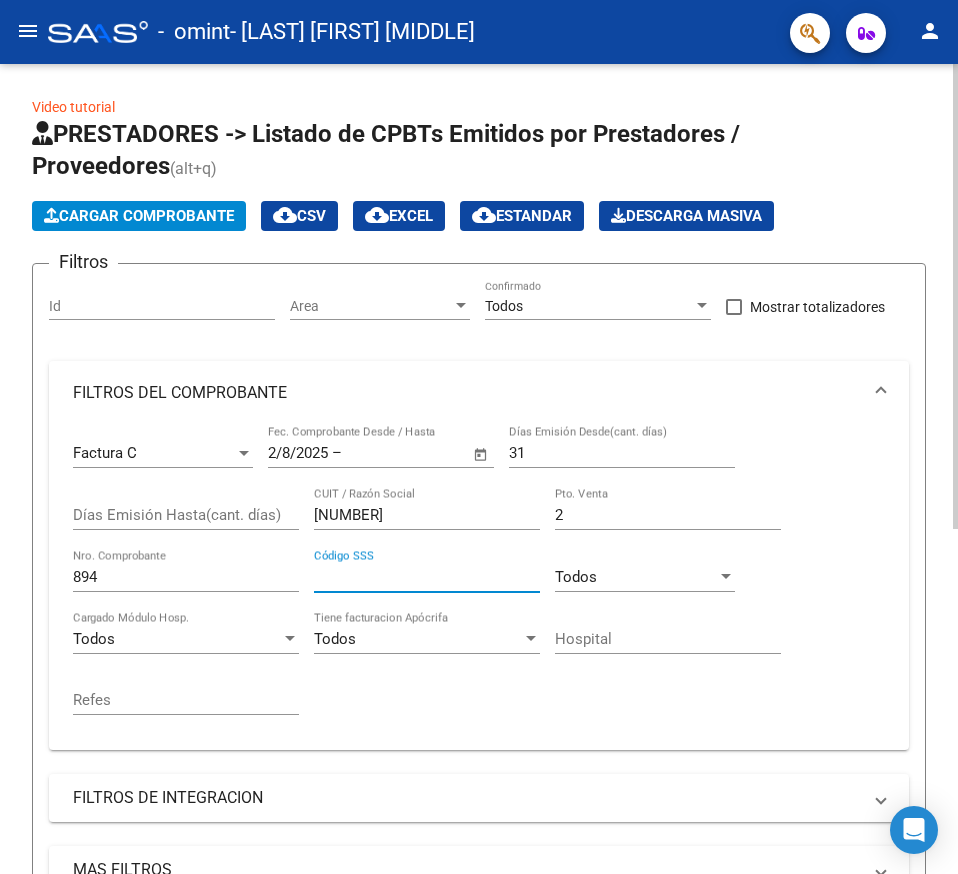 type on "[NUMBER]" 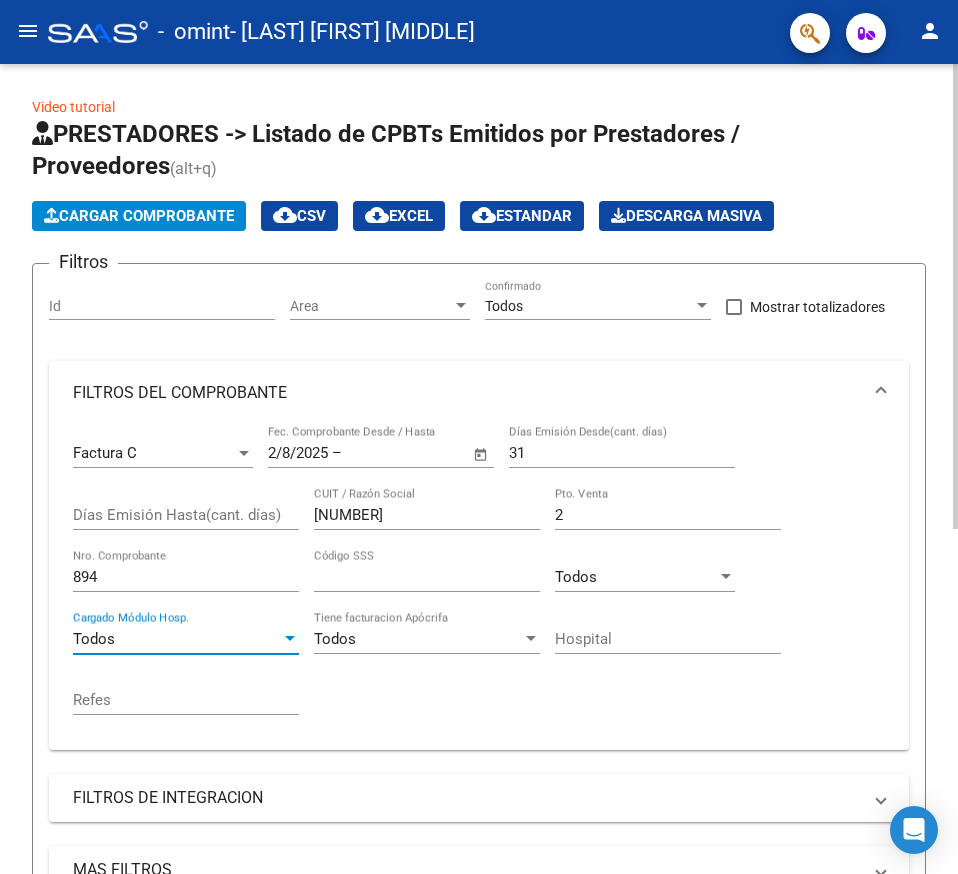click on "Todos" at bounding box center (177, 639) 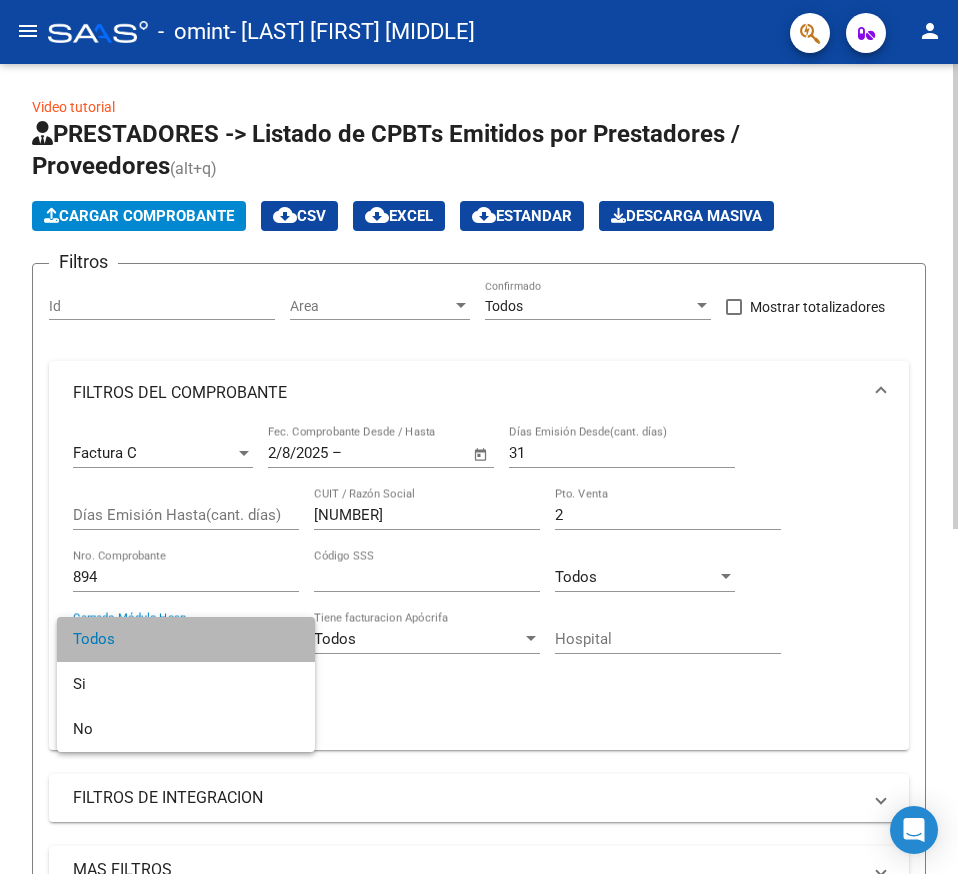 click on "Todos" at bounding box center [186, 639] 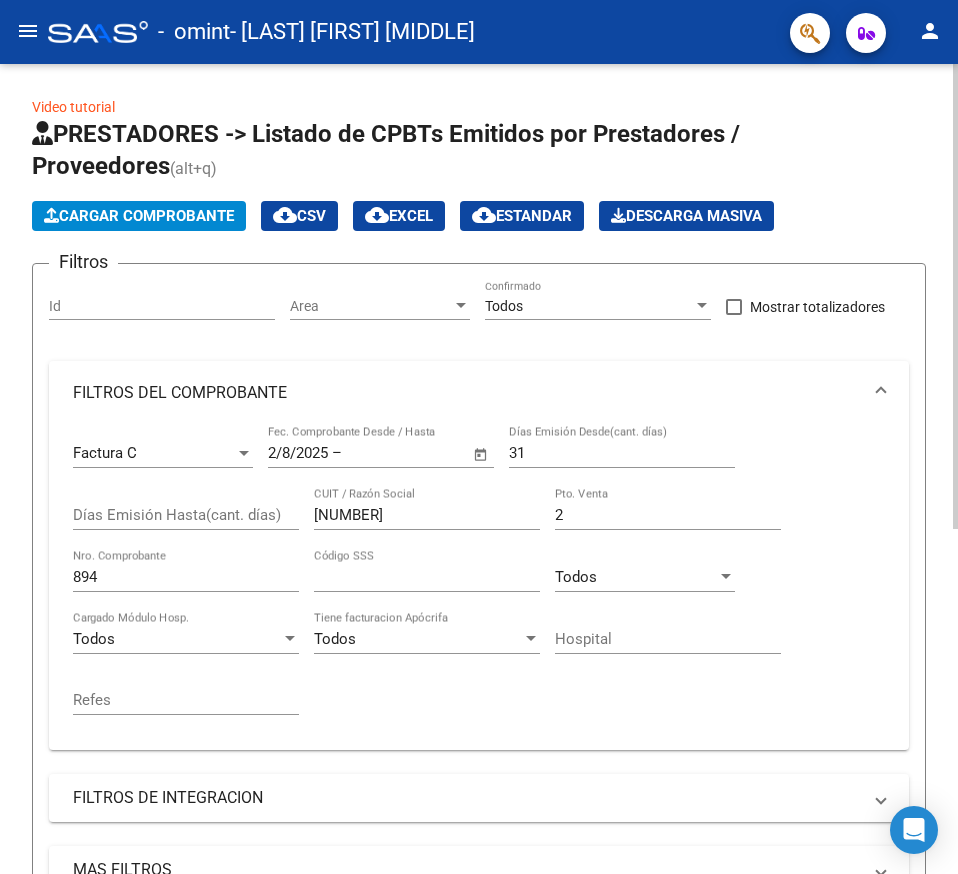click on "Factura C Comprobante Tipo 2/8/2025 2/8/2025 – End date Fec. Comprobante Desde / Hasta 31 Días Emisión Desde(cant. días) Días Emisión Hasta(cant. días) [NUMBER] CUIT / Razón Social 2 Pto. Venta 894 Nro. Comprobante [NUMBER] Código SSS Todos CAE Válido Todos Cargado Módulo Hosp. Todos Tiene facturacion Apócrifa Hospital Refes" at bounding box center (479, 579) 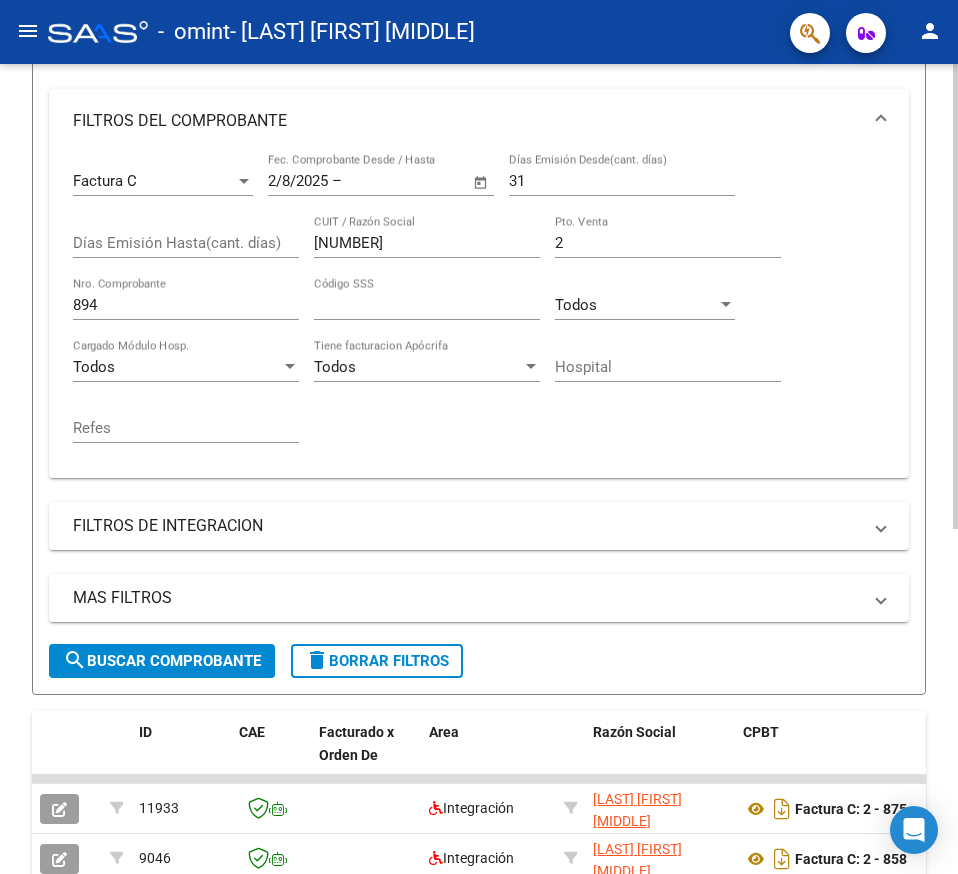 scroll, scrollTop: 320, scrollLeft: 0, axis: vertical 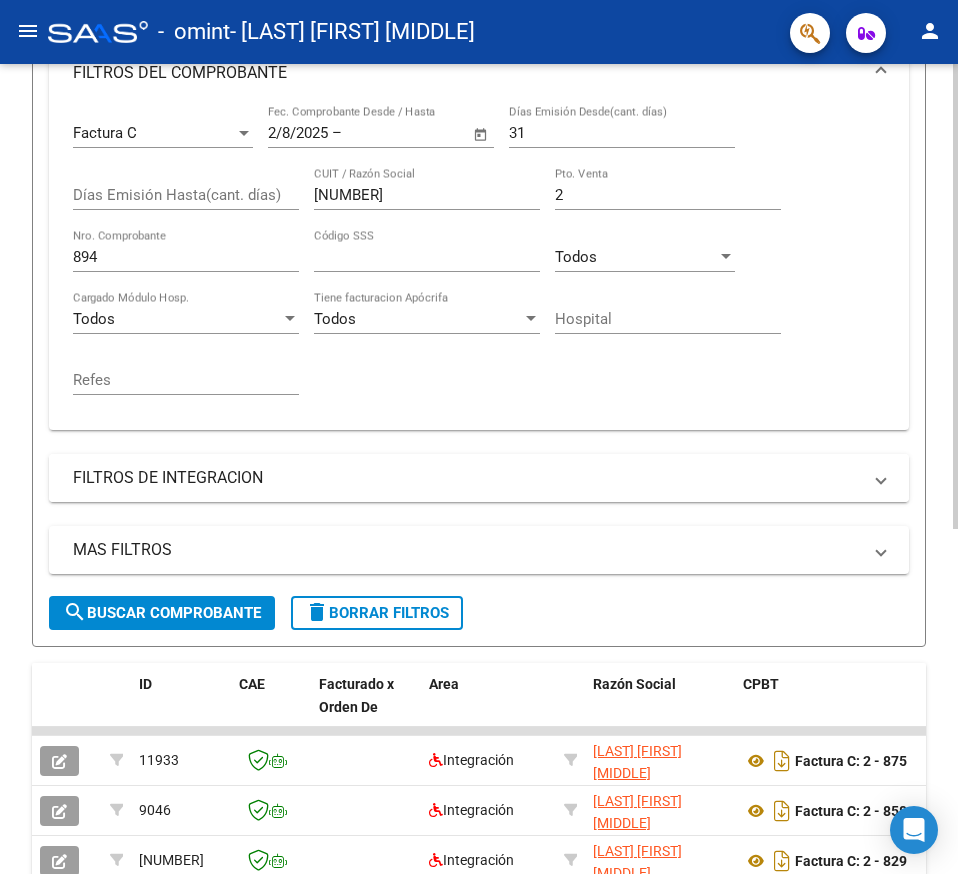 click on "FILTROS DE INTEGRACION" at bounding box center (467, 478) 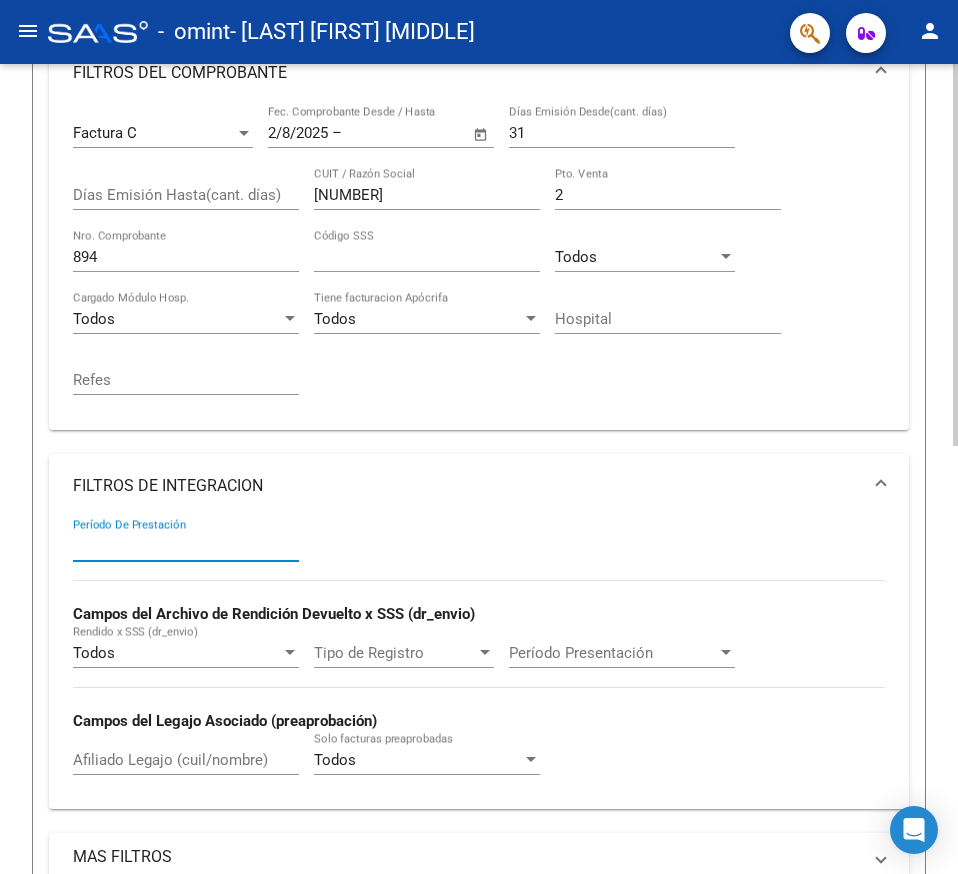 click on "Período De Prestación" at bounding box center (186, 546) 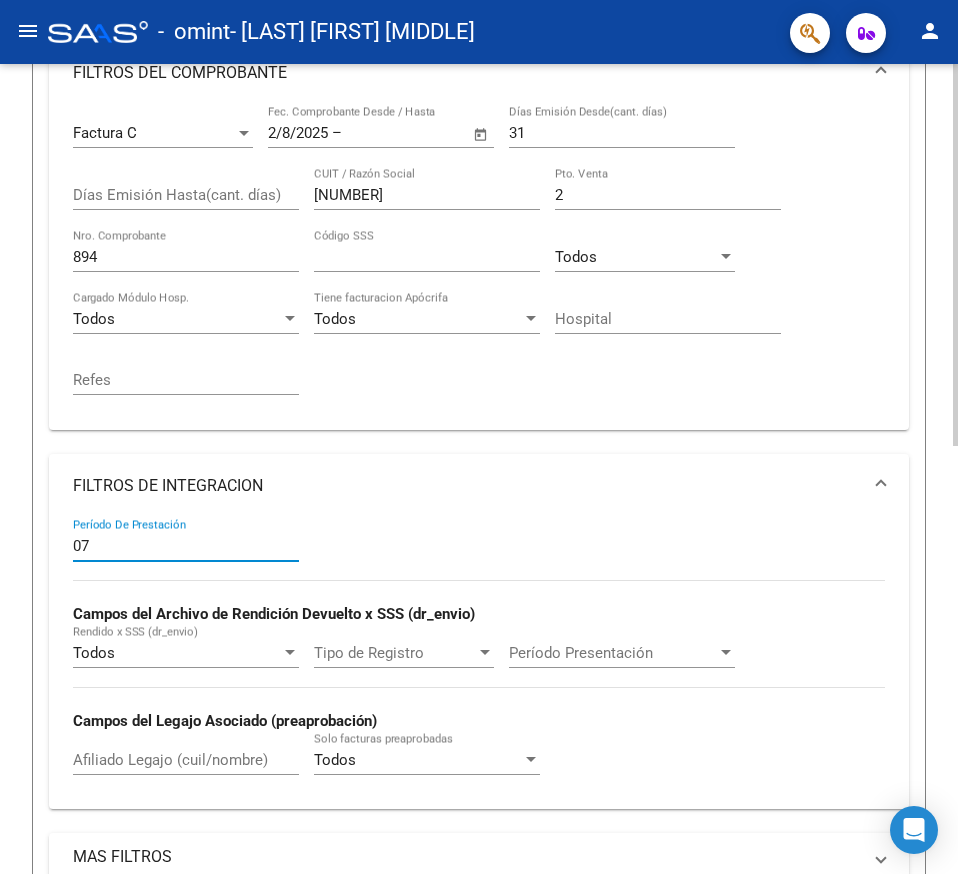 type on "07" 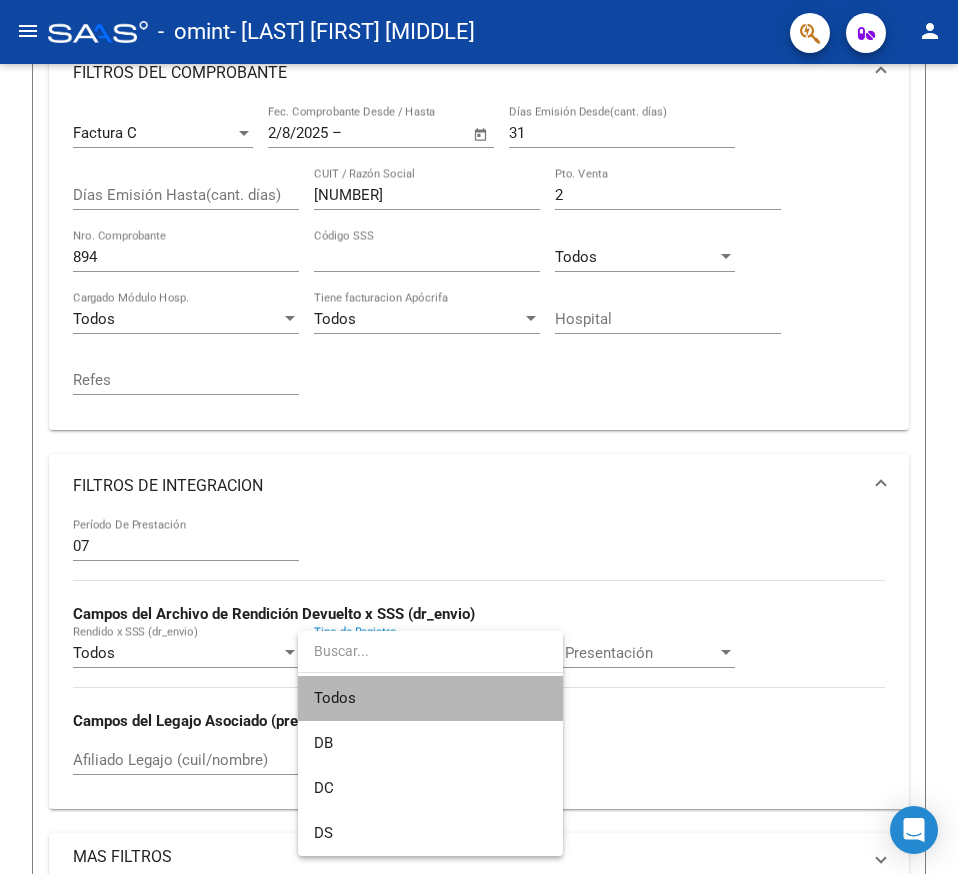 click on "Todos" at bounding box center [430, 698] 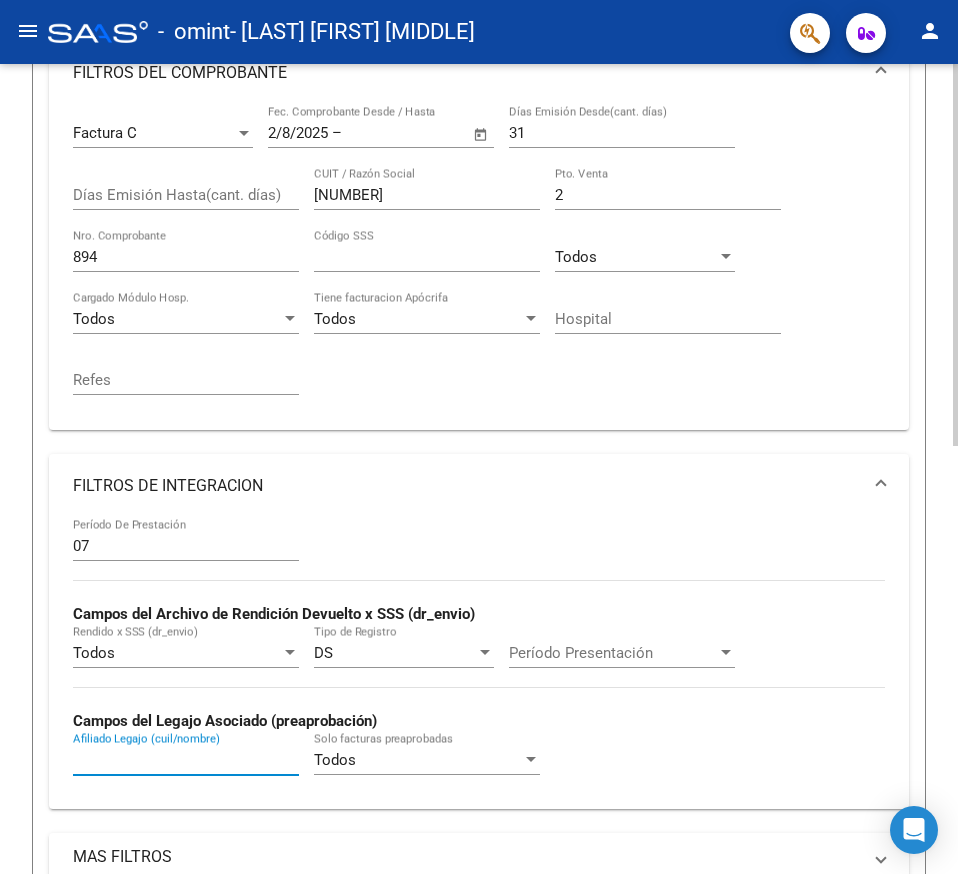 click on "Afiliado Legajo (cuil/nombre)" at bounding box center (186, 760) 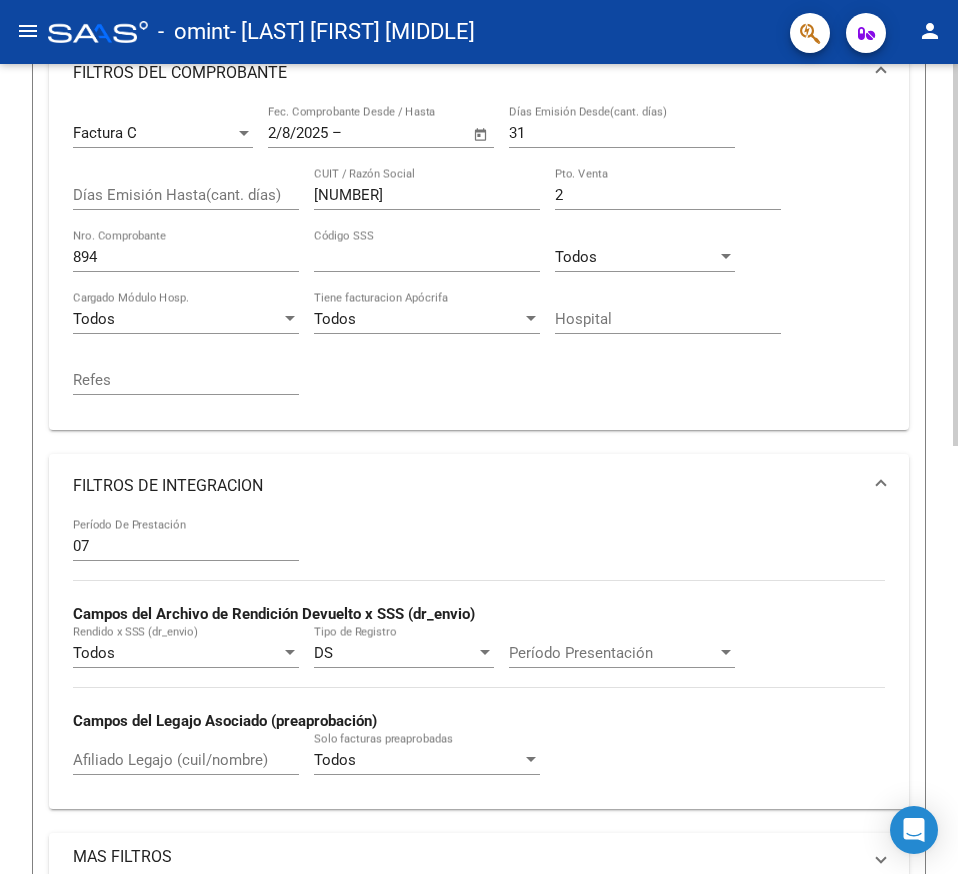 click on "Video tutorial   PRESTADORES -> Listado de CPBTs Emitidos por Prestadores / Proveedores (alt+q)   Cargar Comprobante
cloud_download  CSV  cloud_download  EXCEL  cloud_download  Estandar   Descarga Masiva
Filtros Id Area Area Todos Confirmado   Mostrar totalizadores   FILTROS DEL COMPROBANTE  Factura C Comprobante Tipo 2/8/2025 2/8/2025 – End date Fec. Comprobante Desde / Hasta 31 Días Emisión Desde(cant. días) Días Emisión Hasta(cant. días) [NUMBER] CUIT / Razón Social 2 Pto. Venta 894 Nro. Comprobante [NUMBER] Código SSS Todos CAE Válido Todos Cargado Módulo Hosp. Todos Tiene facturacion Apócrifa Hospital Refes  FILTROS DE INTEGRACION  07 Período De Prestación Campos del Archivo de Rendición Devuelto x SSS (dr_envio) Todos Rendido x SSS (dr_envio) DS Tipo de Registro Período Presentación Período Presentación Campos del Legajo Asociado (preaprobación) Afiliado Legajo (cuil/nombre) Todos Solo facturas preaprobadas  MAS FILTROS  Todos Con Doc. Respaldatoria Todos Todos – –" 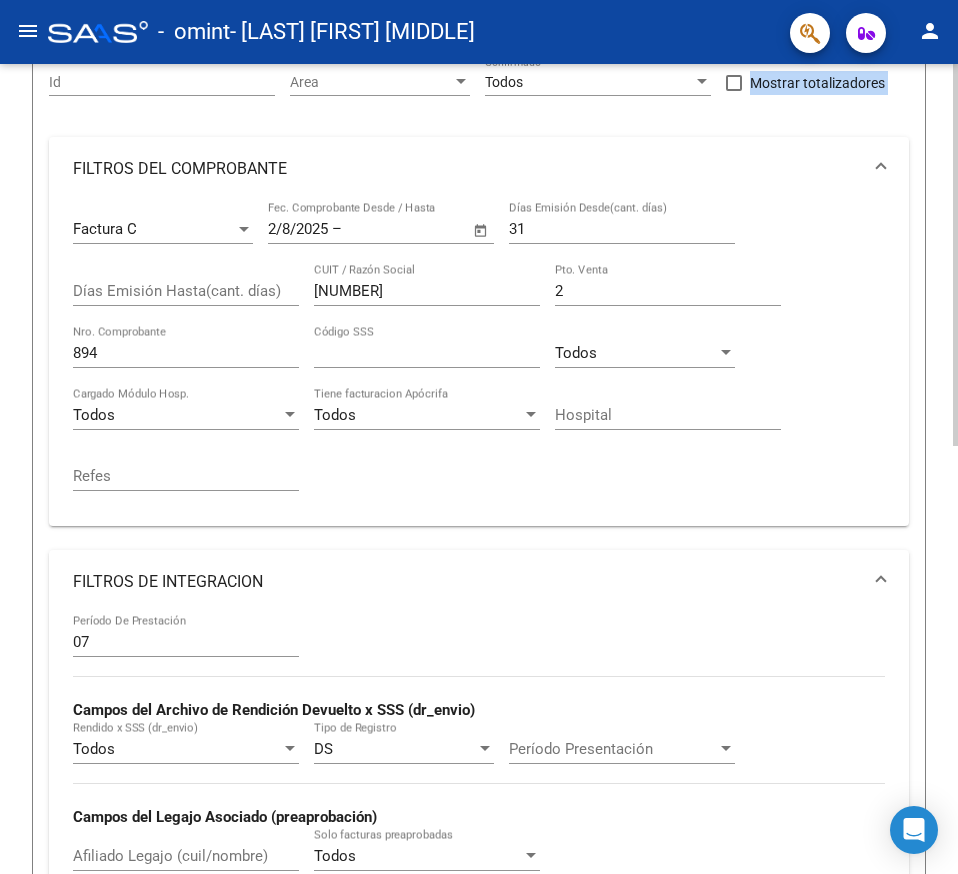 click on "Video tutorial   PRESTADORES -> Listado de CPBTs Emitidos por Prestadores / Proveedores (alt+q)   Cargar Comprobante
cloud_download  CSV  cloud_download  EXCEL  cloud_download  Estandar   Descarga Masiva
Filtros Id Area Area Todos Confirmado   Mostrar totalizadores   FILTROS DEL COMPROBANTE  Factura C Comprobante Tipo 2/8/2025 2/8/2025 – End date Fec. Comprobante Desde / Hasta 31 Días Emisión Desde(cant. días) Días Emisión Hasta(cant. días) [NUMBER] CUIT / Razón Social 2 Pto. Venta 894 Nro. Comprobante [NUMBER] Código SSS Todos CAE Válido Todos Cargado Módulo Hosp. Todos Tiene facturacion Apócrifa Hospital Refes  FILTROS DE INTEGRACION  07 Período De Prestación Campos del Archivo de Rendición Devuelto x SSS (dr_envio) Todos Rendido x SSS (dr_envio) DS Tipo de Registro Período Presentación Período Presentación Campos del Legajo Asociado (preaprobación) Afiliado Legajo (cuil/nombre) Todos Solo facturas preaprobadas  MAS FILTROS  Todos Con Doc. Respaldatoria Todos Todos – –" 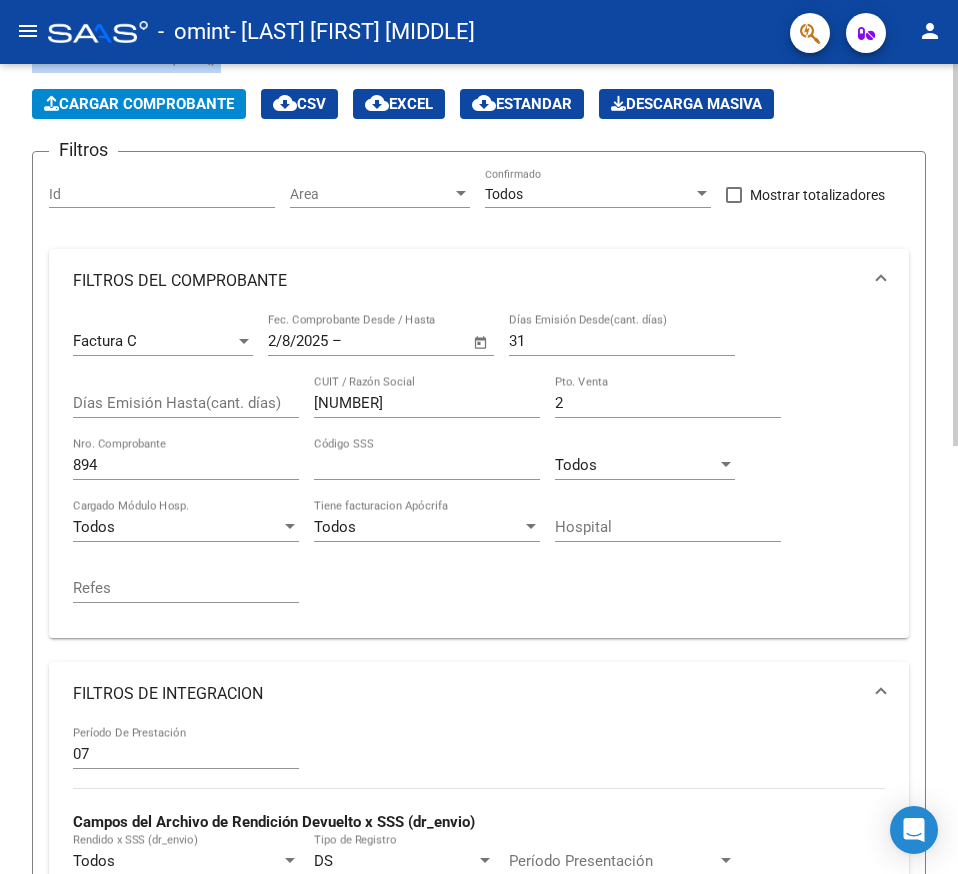 click on "Video tutorial   PRESTADORES -> Listado de CPBTs Emitidos por Prestadores / Proveedores (alt+q)   Cargar Comprobante
cloud_download  CSV  cloud_download  EXCEL  cloud_download  Estandar   Descarga Masiva
Filtros Id Area Area Todos Confirmado   Mostrar totalizadores   FILTROS DEL COMPROBANTE  Factura C Comprobante Tipo 2/8/2025 2/8/2025 – End date Fec. Comprobante Desde / Hasta 31 Días Emisión Desde(cant. días) Días Emisión Hasta(cant. días) [NUMBER] CUIT / Razón Social 2 Pto. Venta 894 Nro. Comprobante [NUMBER] Código SSS Todos CAE Válido Todos Cargado Módulo Hosp. Todos Tiene facturacion Apócrifa Hospital Refes  FILTROS DE INTEGRACION  07 Período De Prestación Campos del Archivo de Rendición Devuelto x SSS (dr_envio) Todos Rendido x SSS (dr_envio) DS Tipo de Registro Período Presentación Período Presentación Campos del Legajo Asociado (preaprobación) Afiliado Legajo (cuil/nombre) Todos Solo facturas preaprobadas  MAS FILTROS  Todos Con Doc. Respaldatoria Todos Todos – –" 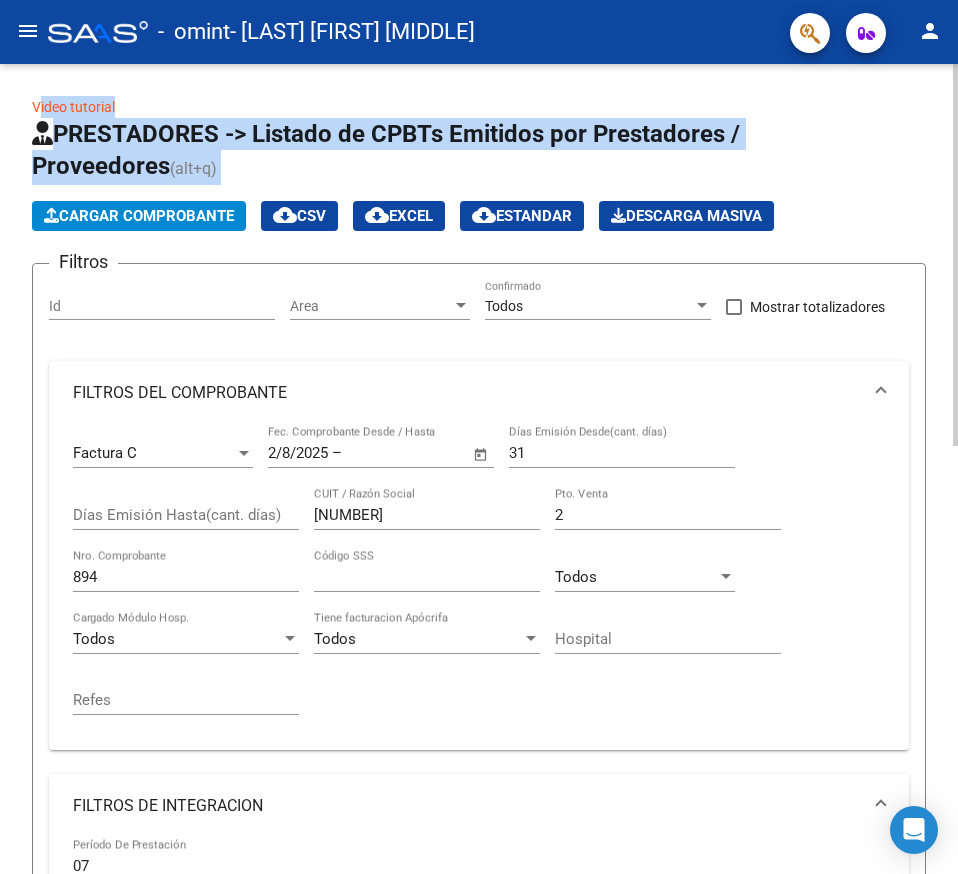 click on "Video tutorial   PRESTADORES -> Listado de CPBTs Emitidos por Prestadores / Proveedores (alt+q)   Cargar Comprobante
cloud_download  CSV  cloud_download  EXCEL  cloud_download  Estandar   Descarga Masiva
Filtros Id Area Area Todos Confirmado   Mostrar totalizadores   FILTROS DEL COMPROBANTE  Factura C Comprobante Tipo 2/8/2025 2/8/2025 – End date Fec. Comprobante Desde / Hasta 31 Días Emisión Desde(cant. días) Días Emisión Hasta(cant. días) [NUMBER] CUIT / Razón Social 2 Pto. Venta 894 Nro. Comprobante [NUMBER] Código SSS Todos CAE Válido Todos Cargado Módulo Hosp. Todos Tiene facturacion Apócrifa Hospital Refes  FILTROS DE INTEGRACION  07 Período De Prestación Campos del Archivo de Rendición Devuelto x SSS (dr_envio) Todos Rendido x SSS (dr_envio) DS Tipo de Registro Período Presentación Período Presentación Campos del Legajo Asociado (preaprobación) Afiliado Legajo (cuil/nombre) Todos Solo facturas preaprobadas  MAS FILTROS  Todos Con Doc. Respaldatoria Todos Todos – –" 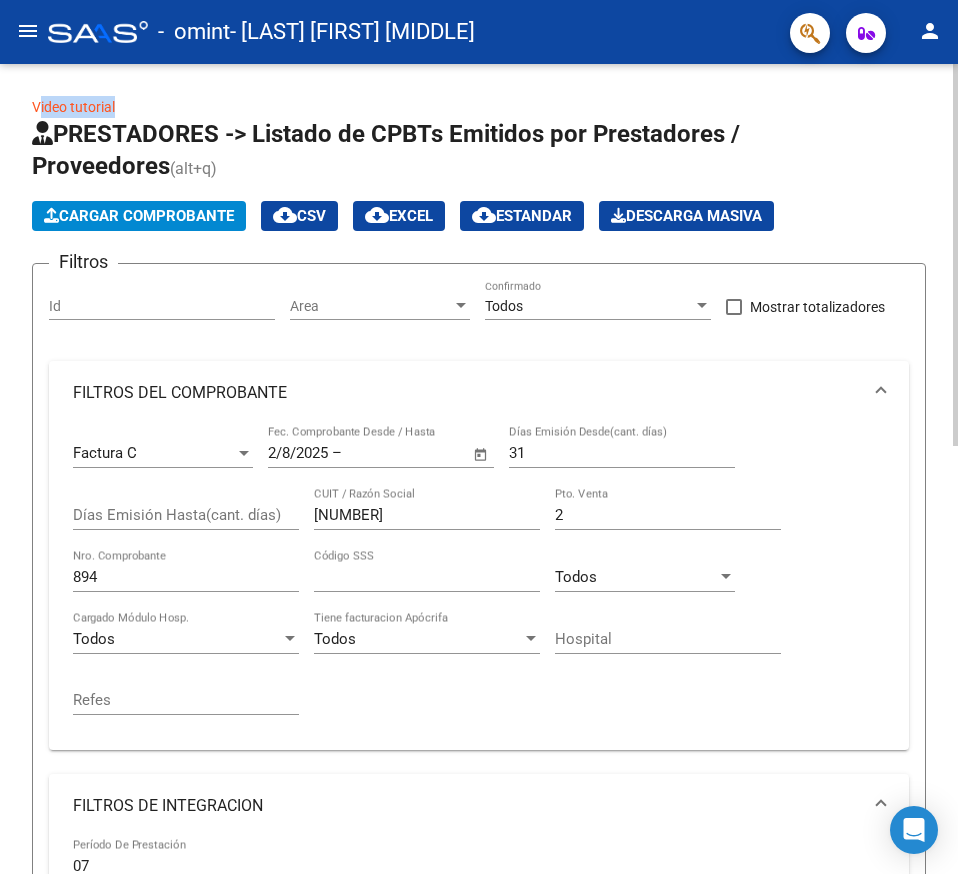 click on "Video tutorial   PRESTADORES -> Listado de CPBTs Emitidos por Prestadores / Proveedores (alt+q)   Cargar Comprobante
cloud_download  CSV  cloud_download  EXCEL  cloud_download  Estandar   Descarga Masiva
Filtros Id Area Area Todos Confirmado   Mostrar totalizadores   FILTROS DEL COMPROBANTE  Factura C Comprobante Tipo 2/8/2025 2/8/2025 – End date Fec. Comprobante Desde / Hasta 31 Días Emisión Desde(cant. días) Días Emisión Hasta(cant. días) [NUMBER] CUIT / Razón Social 2 Pto. Venta 894 Nro. Comprobante [NUMBER] Código SSS Todos CAE Válido Todos Cargado Módulo Hosp. Todos Tiene facturacion Apócrifa Hospital Refes  FILTROS DE INTEGRACION  07 Período De Prestación Campos del Archivo de Rendición Devuelto x SSS (dr_envio) Todos Rendido x SSS (dr_envio) DS Tipo de Registro Período Presentación Período Presentación Campos del Legajo Asociado (preaprobación) Afiliado Legajo (cuil/nombre) Todos Solo facturas preaprobadas  MAS FILTROS  Todos Con Doc. Respaldatoria Todos Todos – –" 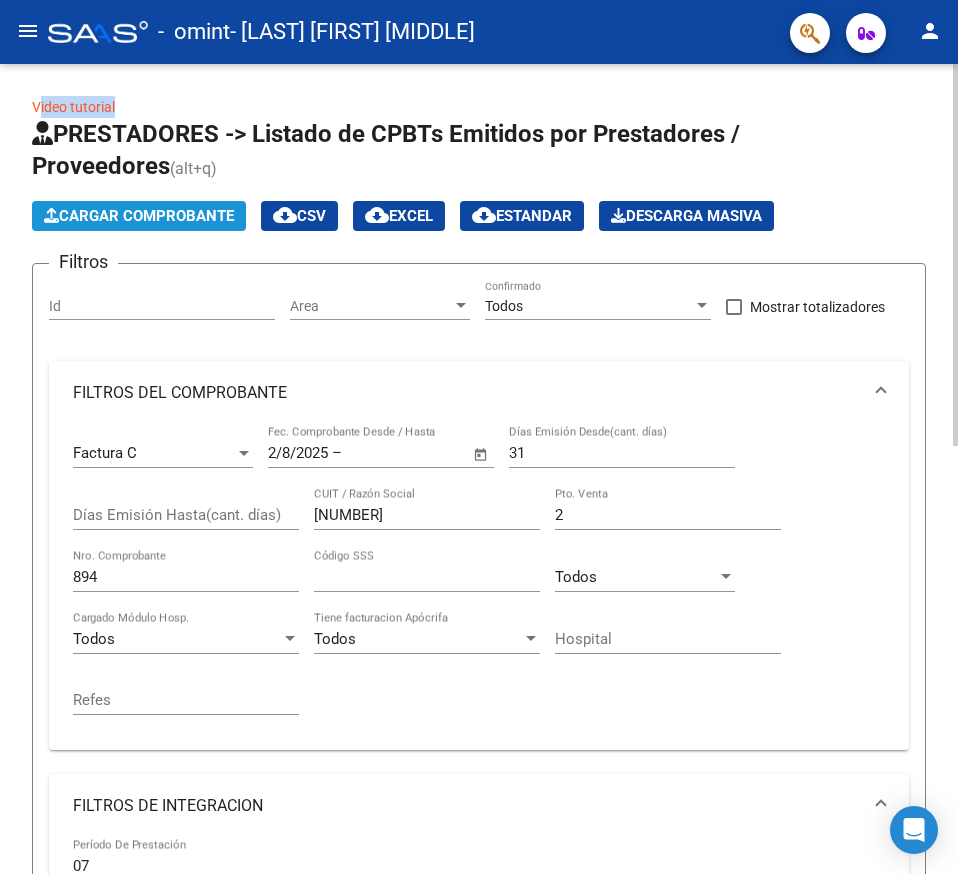 click on "Cargar Comprobante" 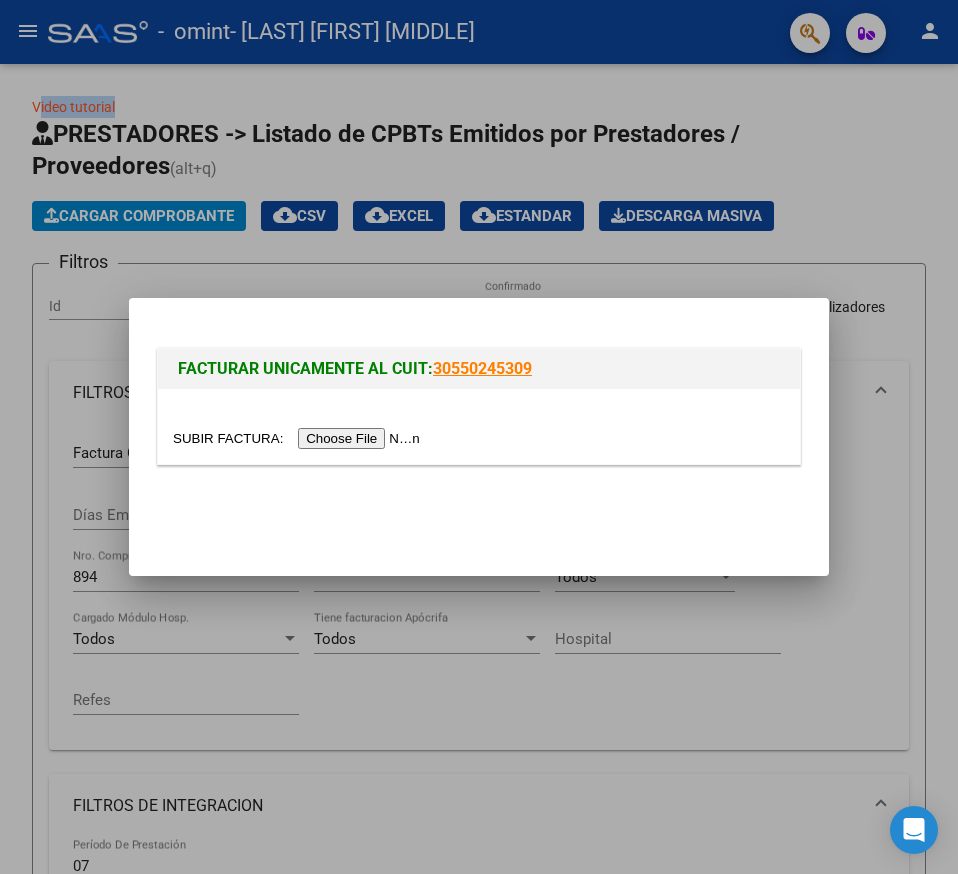 click at bounding box center [299, 438] 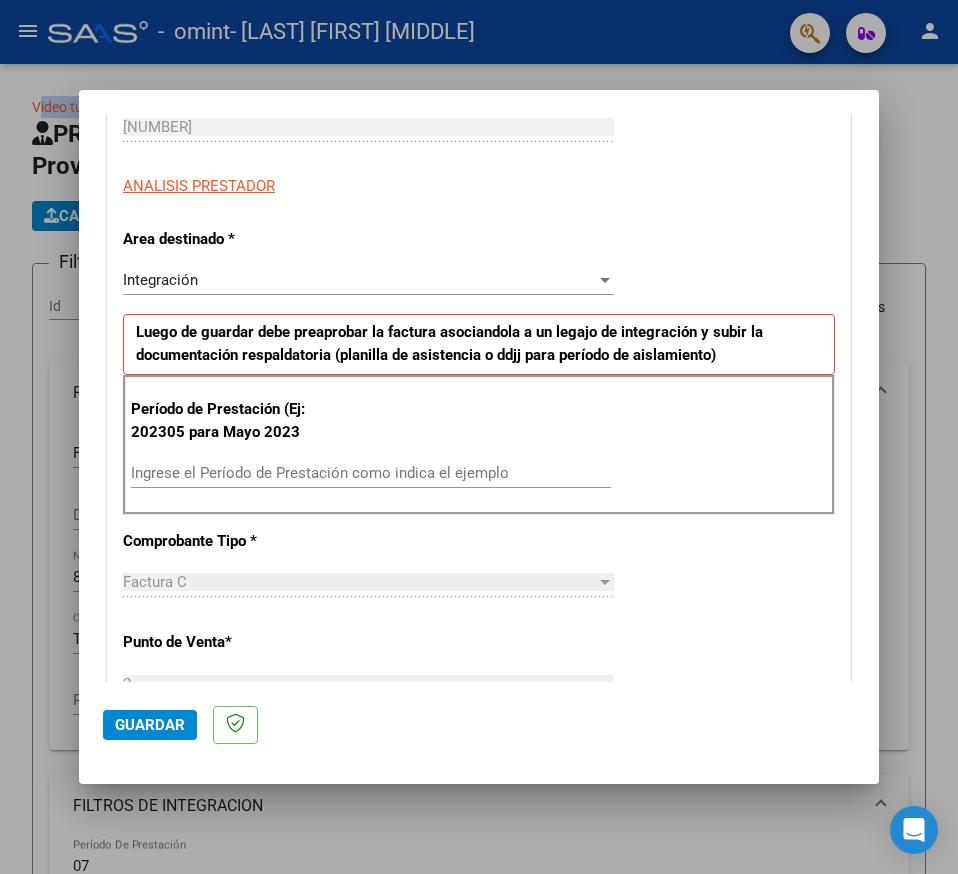 scroll, scrollTop: 360, scrollLeft: 0, axis: vertical 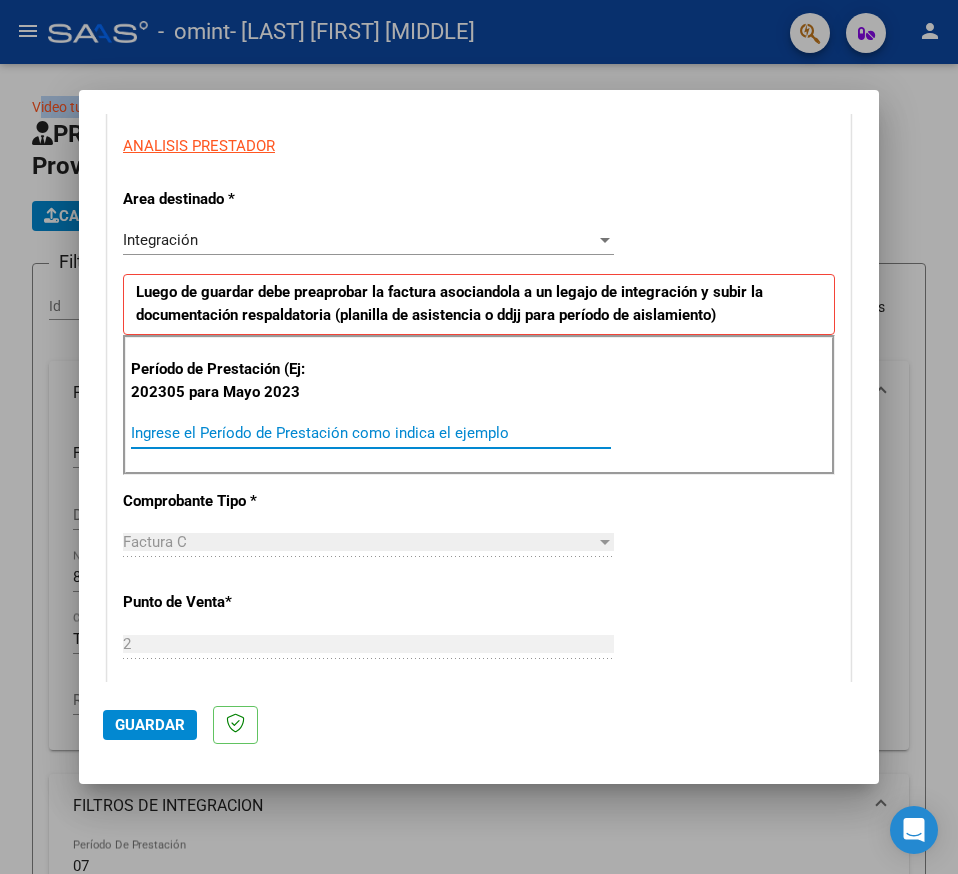 click on "Ingrese el Período de Prestación como indica el ejemplo" at bounding box center [371, 433] 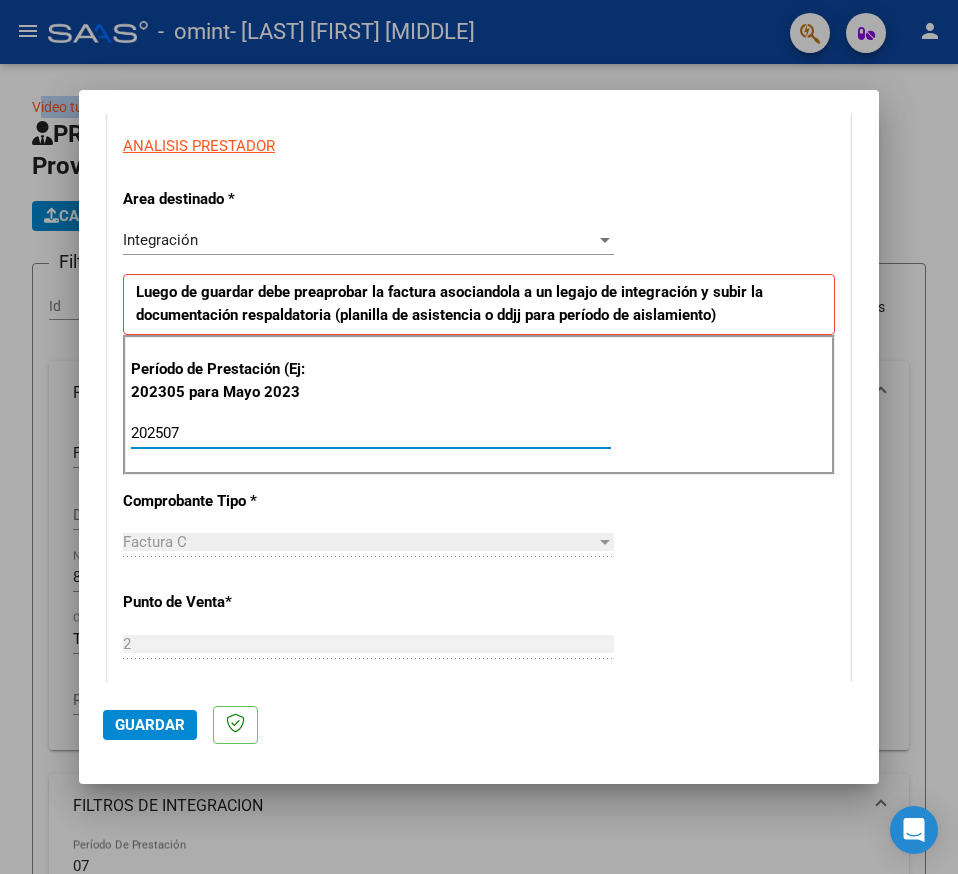 type on "202507" 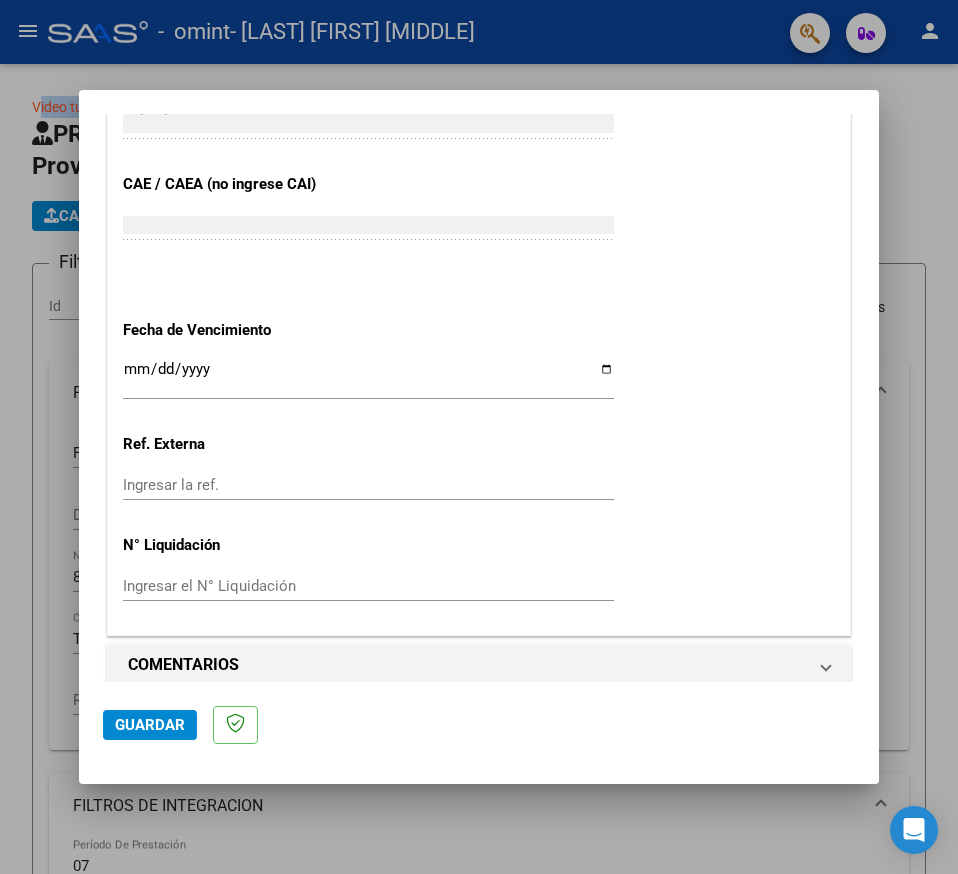 scroll, scrollTop: 1200, scrollLeft: 0, axis: vertical 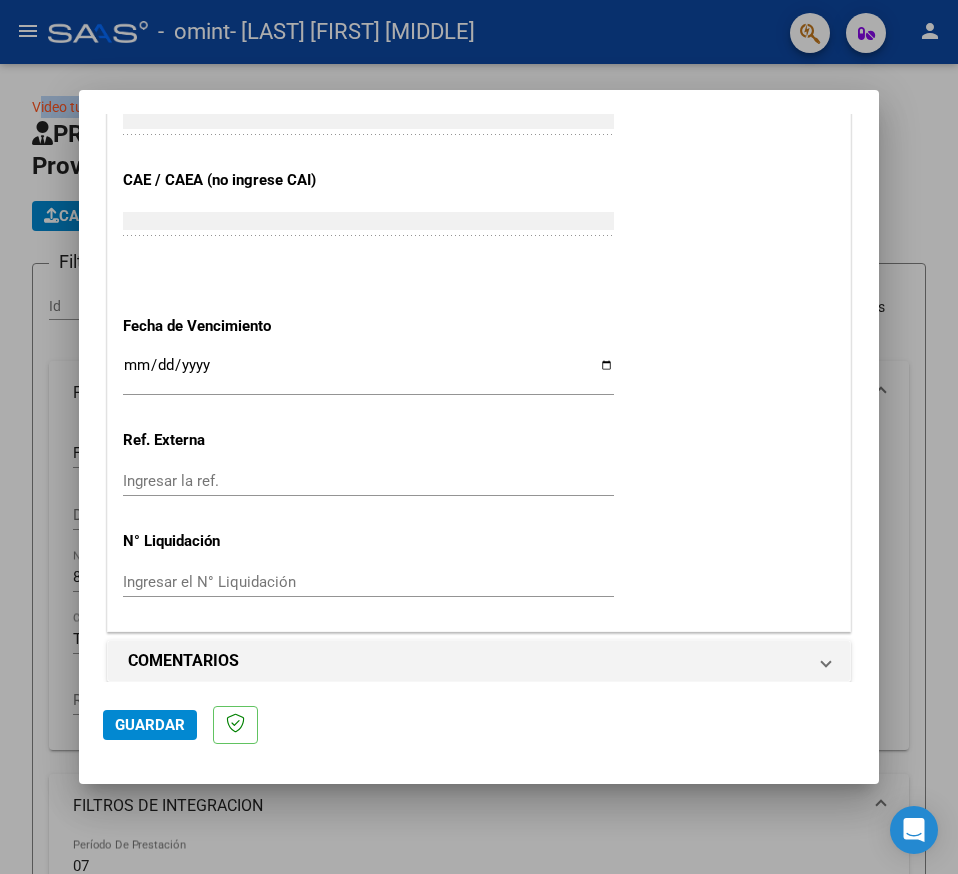 click on "Ingresar la fecha" at bounding box center (368, 373) 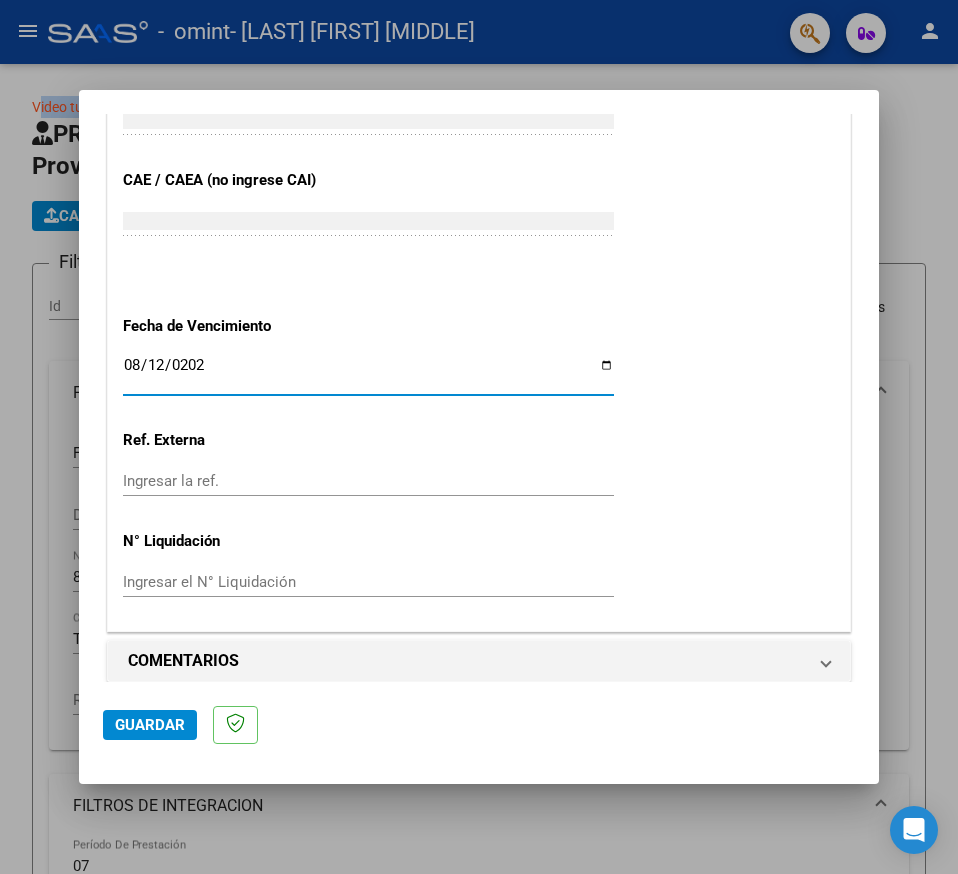 type on "2025-08-12" 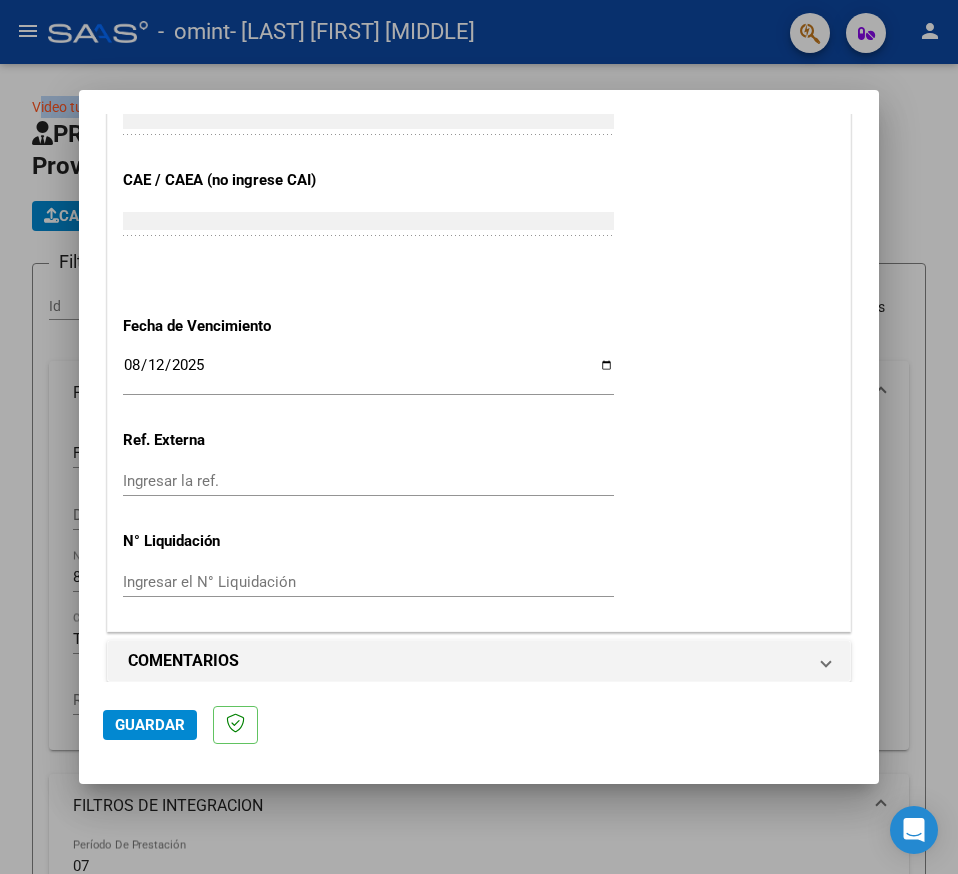 scroll, scrollTop: 1215, scrollLeft: 0, axis: vertical 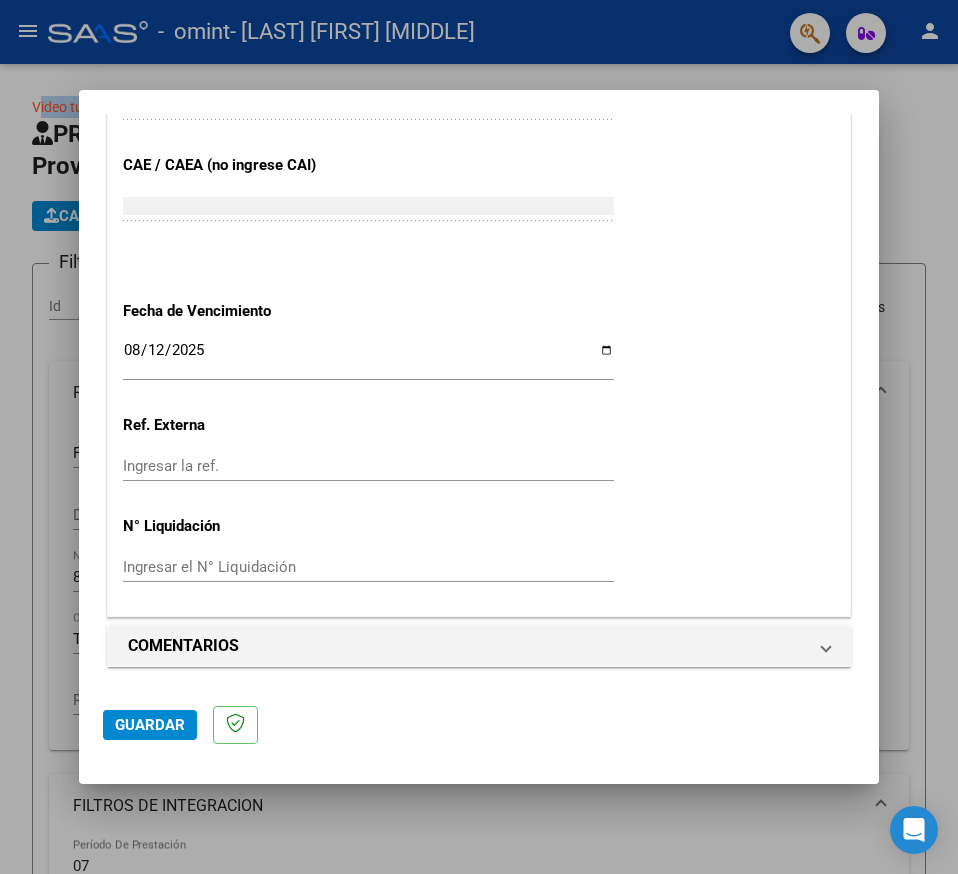 click on "Ingresar el N° Liquidación" at bounding box center [368, 567] 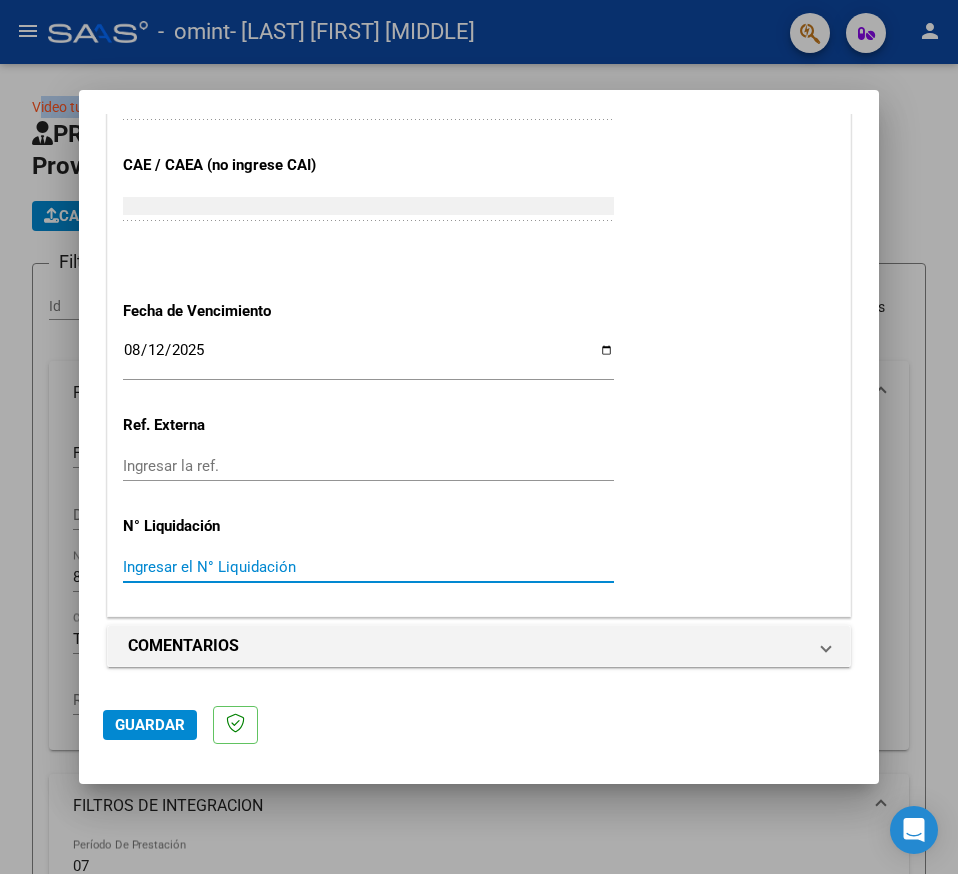 click on "Guardar" 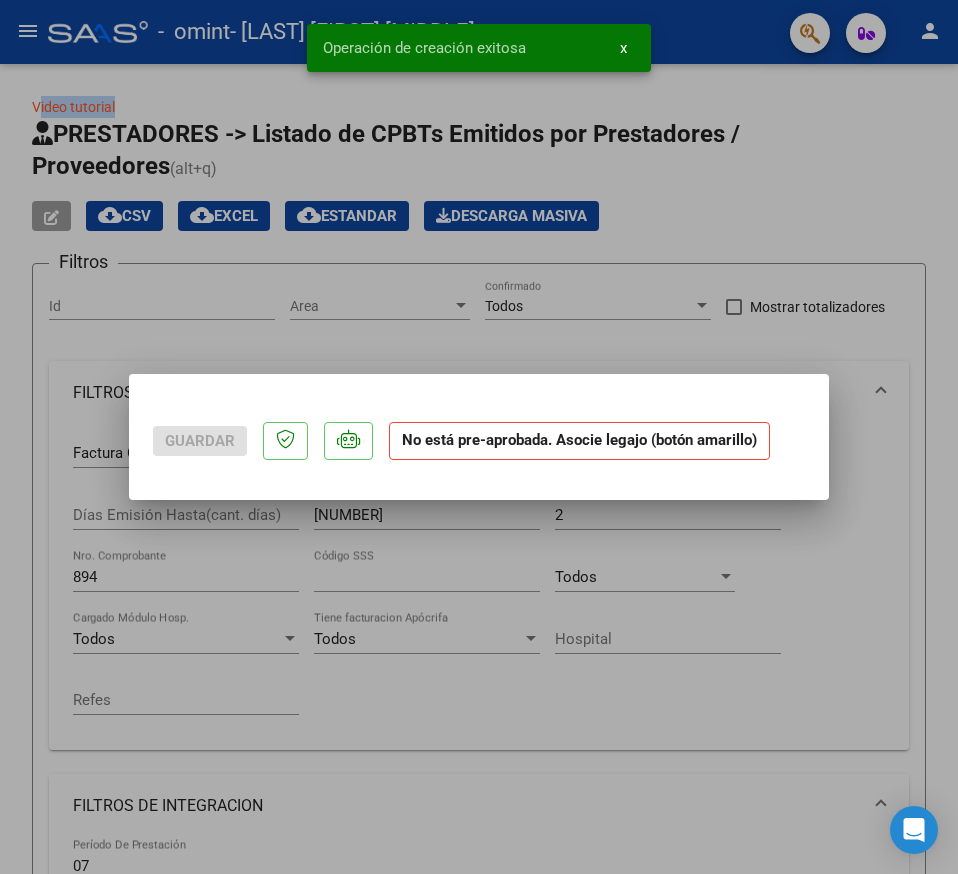scroll, scrollTop: 0, scrollLeft: 0, axis: both 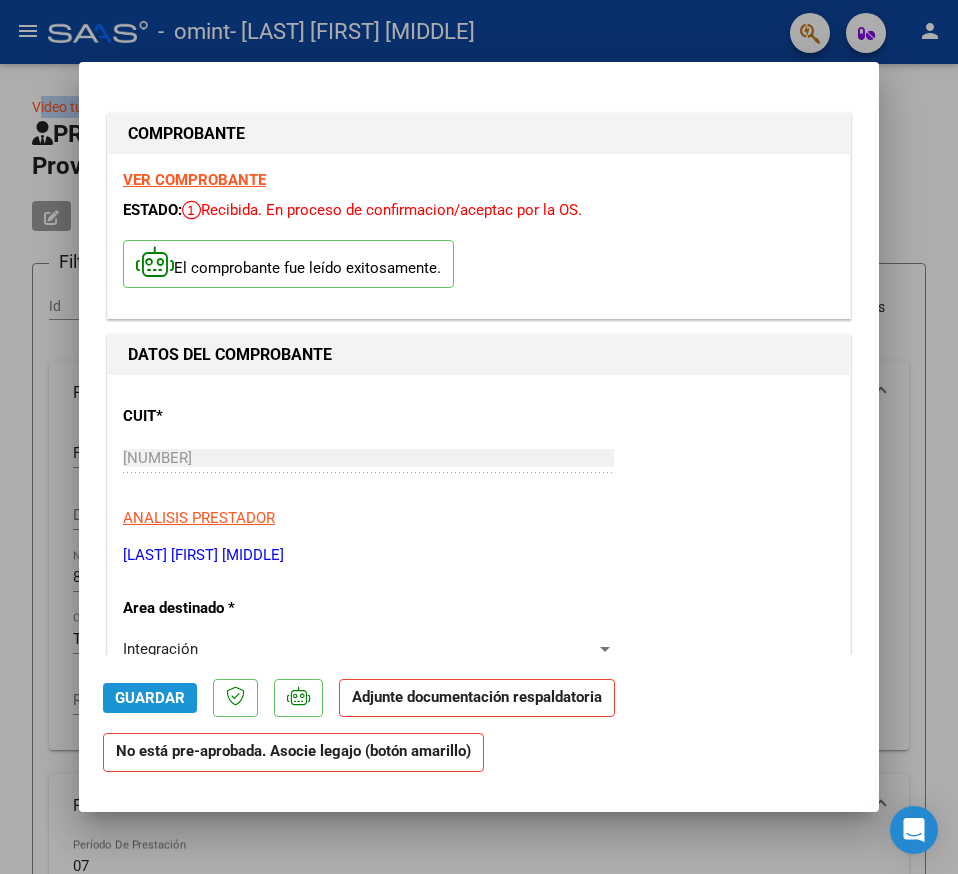 click on "Guardar" 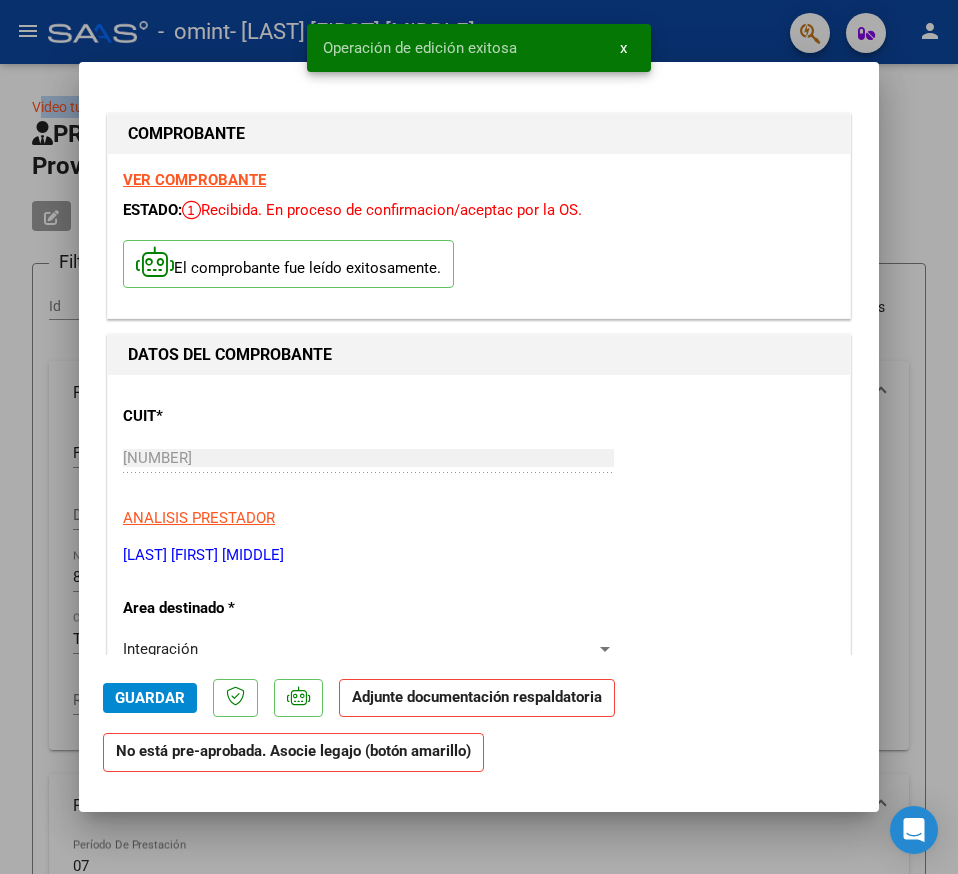 click on "Adjunte documentación respaldatoria" 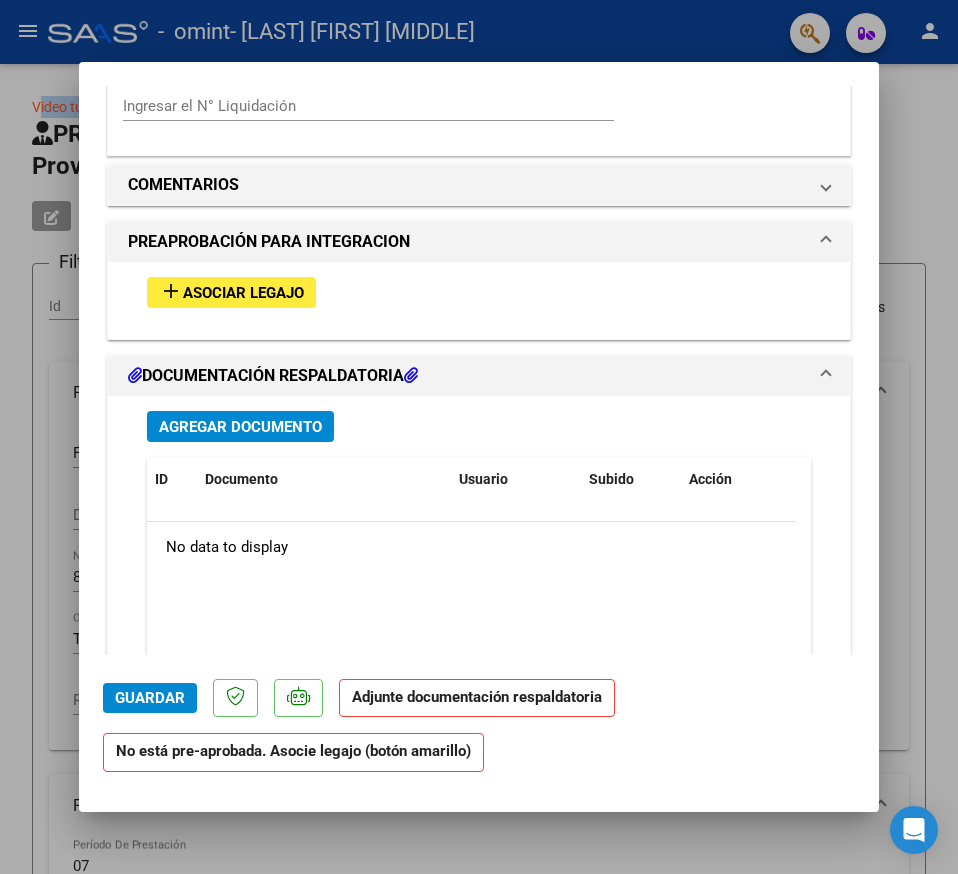 scroll, scrollTop: 1587, scrollLeft: 0, axis: vertical 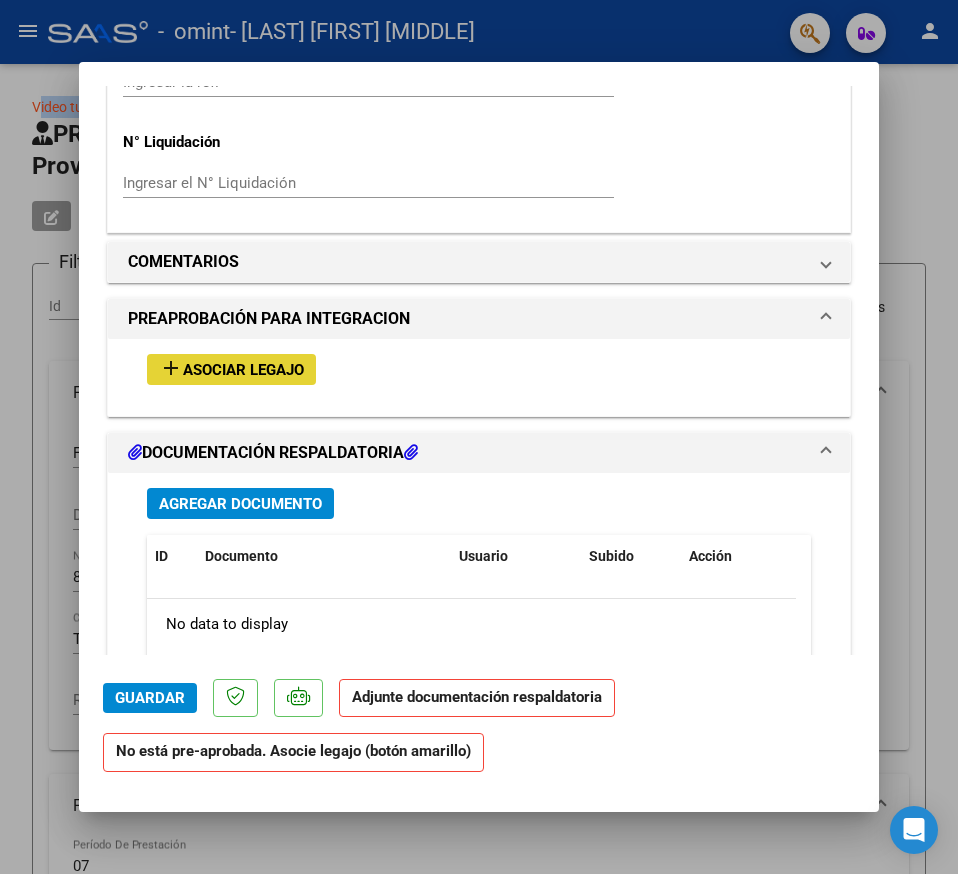 click on "Asociar Legajo" at bounding box center (243, 370) 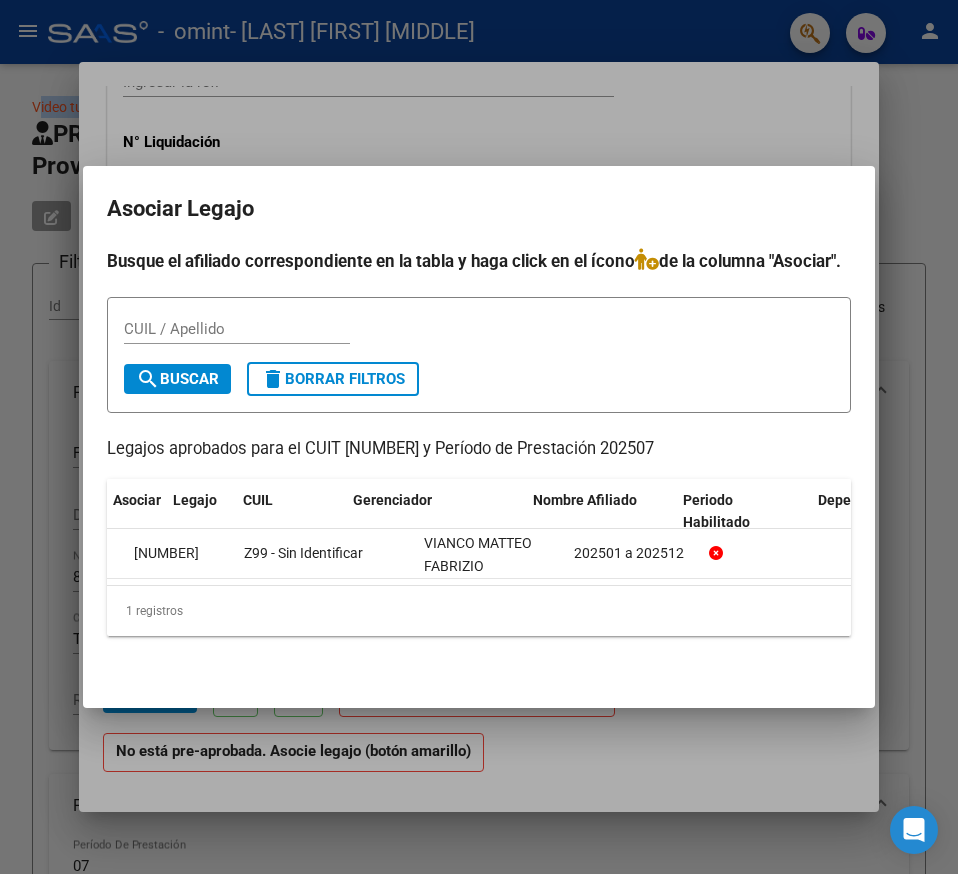scroll, scrollTop: 0, scrollLeft: 0, axis: both 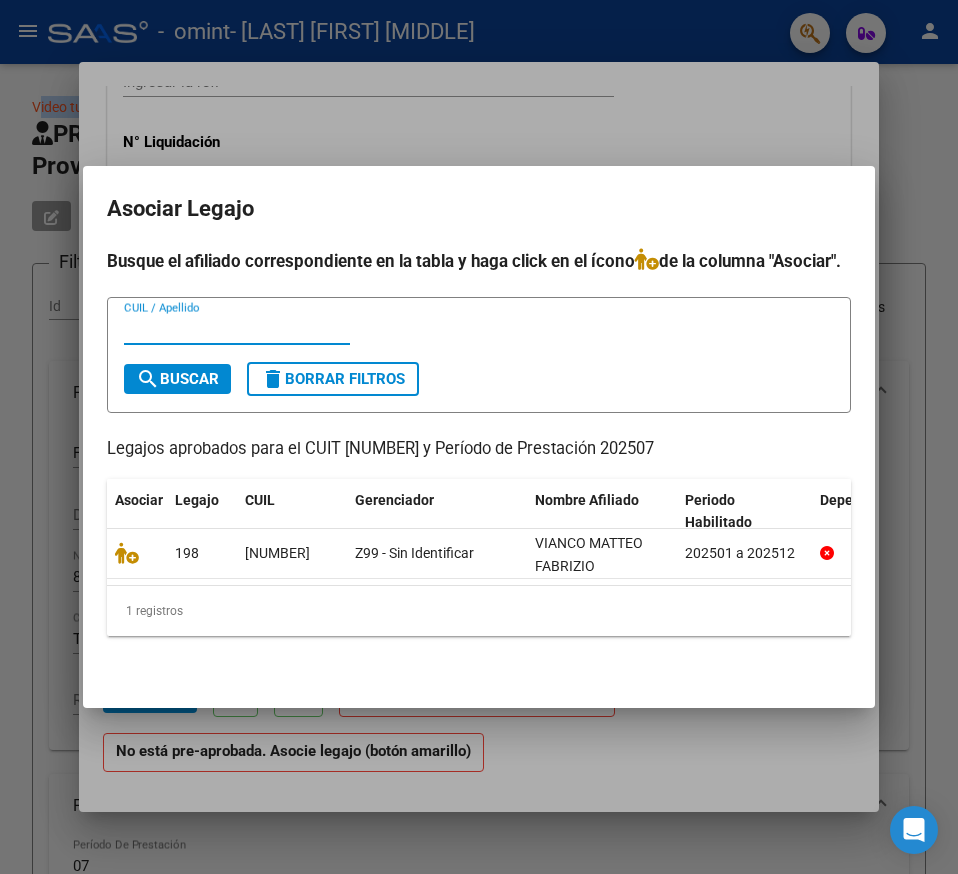 click on "CUIL / Apellido" at bounding box center [237, 329] 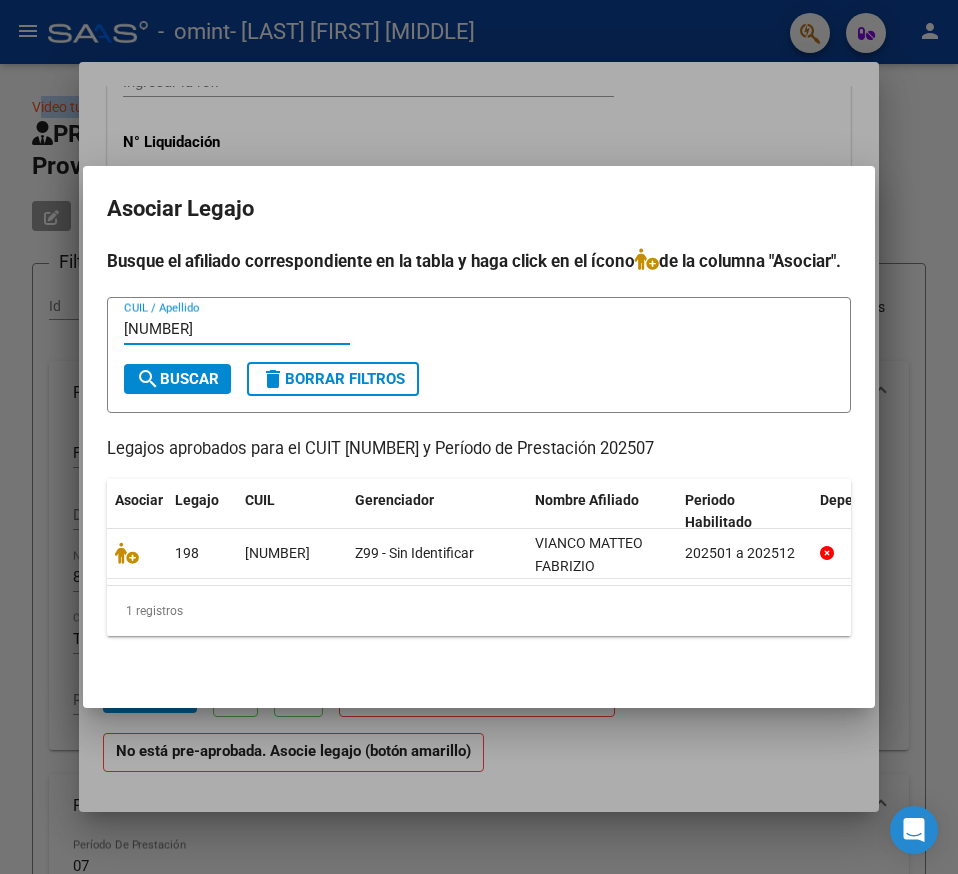 type on "[NUMBER]" 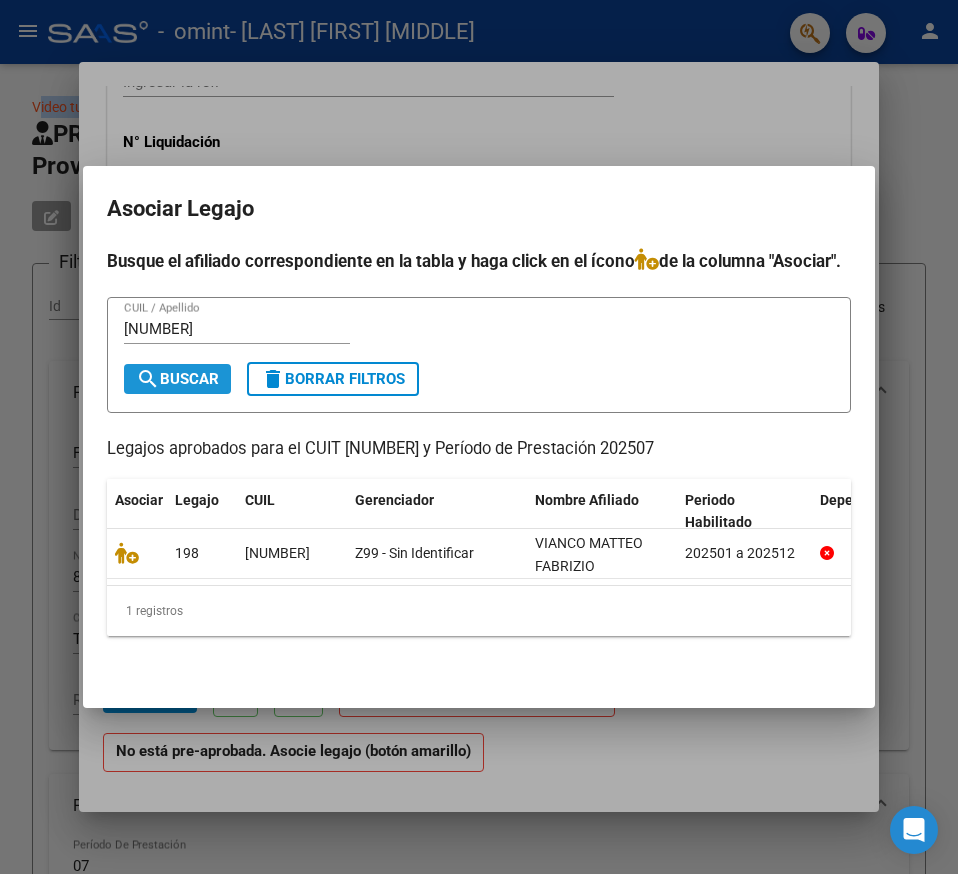 click on "search  Buscar" at bounding box center (177, 379) 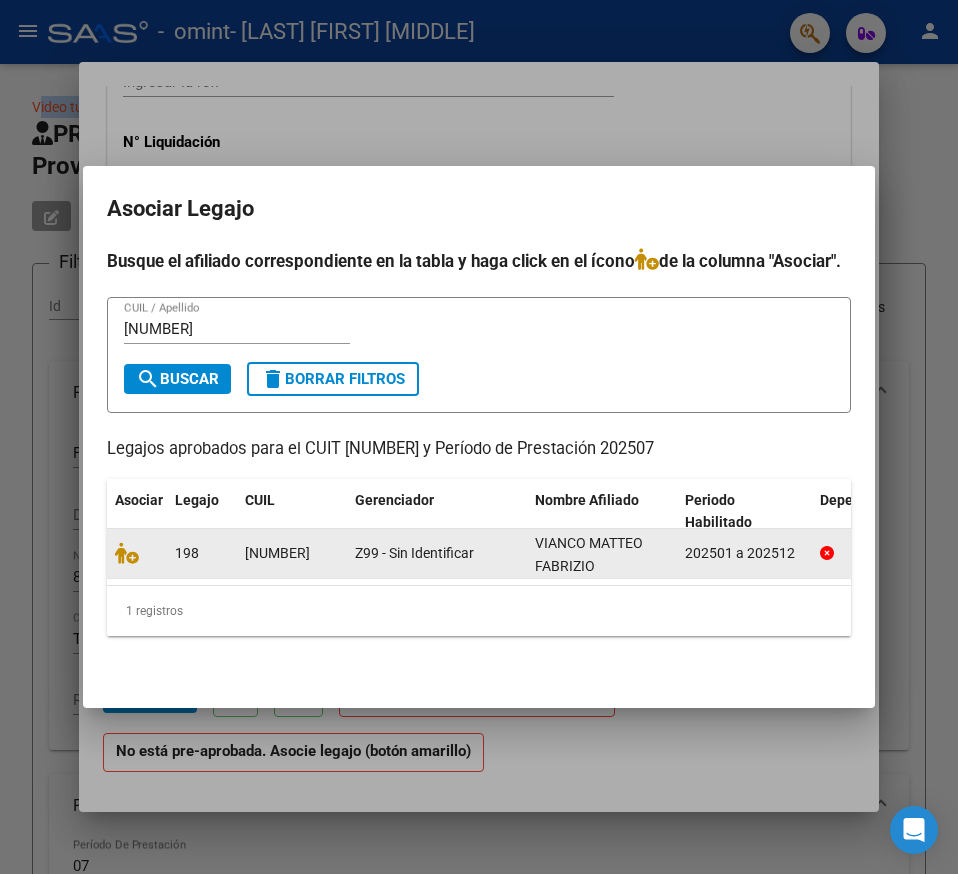 click on "198" 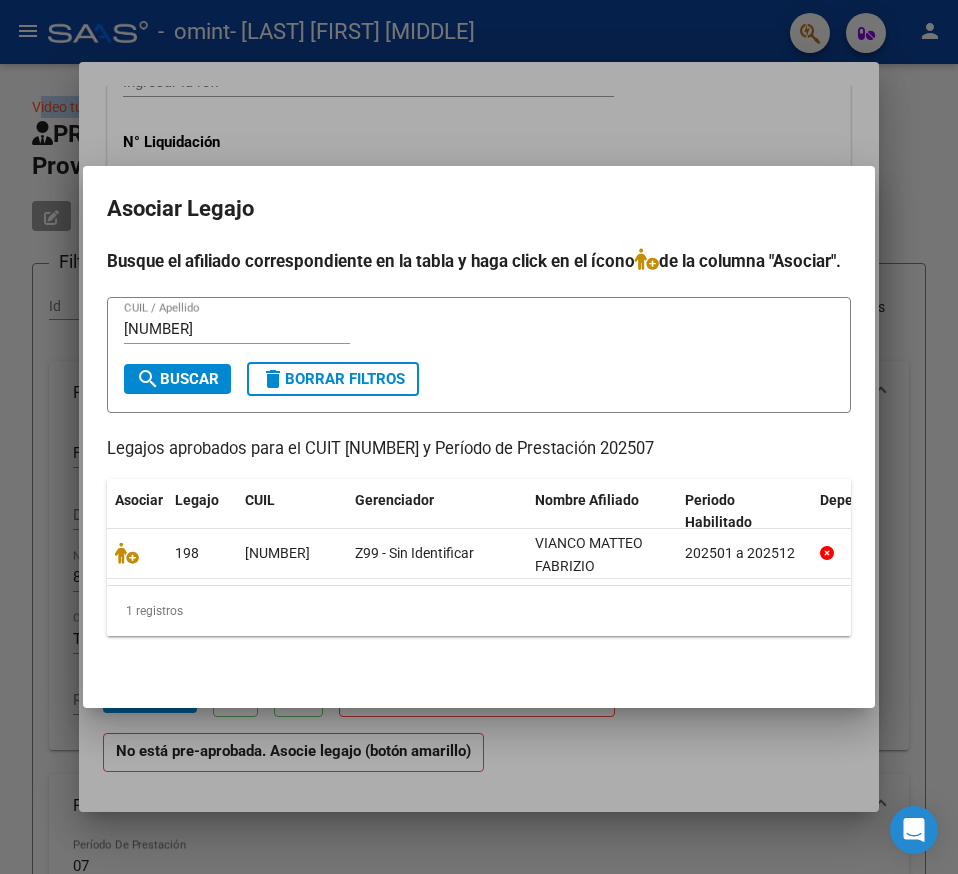 click on "Asociar Legajo Busque el afiliado correspondiente en la tabla y haga click en el ícono   de la columna "Asociar". [NUMBER] CUIL / Apellido search  Buscar  delete  Borrar Filtros  Legajos aprobados para el CUIT [NUMBER] y Período de Prestación 202507  Asociar Legajo CUIL Gerenciador Nombre Afiliado Periodo Habilitado Dependencia    198 [NUMBER] Z99 - Sin Identificar [LAST] [FIRST] [MIDDLE]  202501 a 202512   1 registros   1" at bounding box center [479, 437] 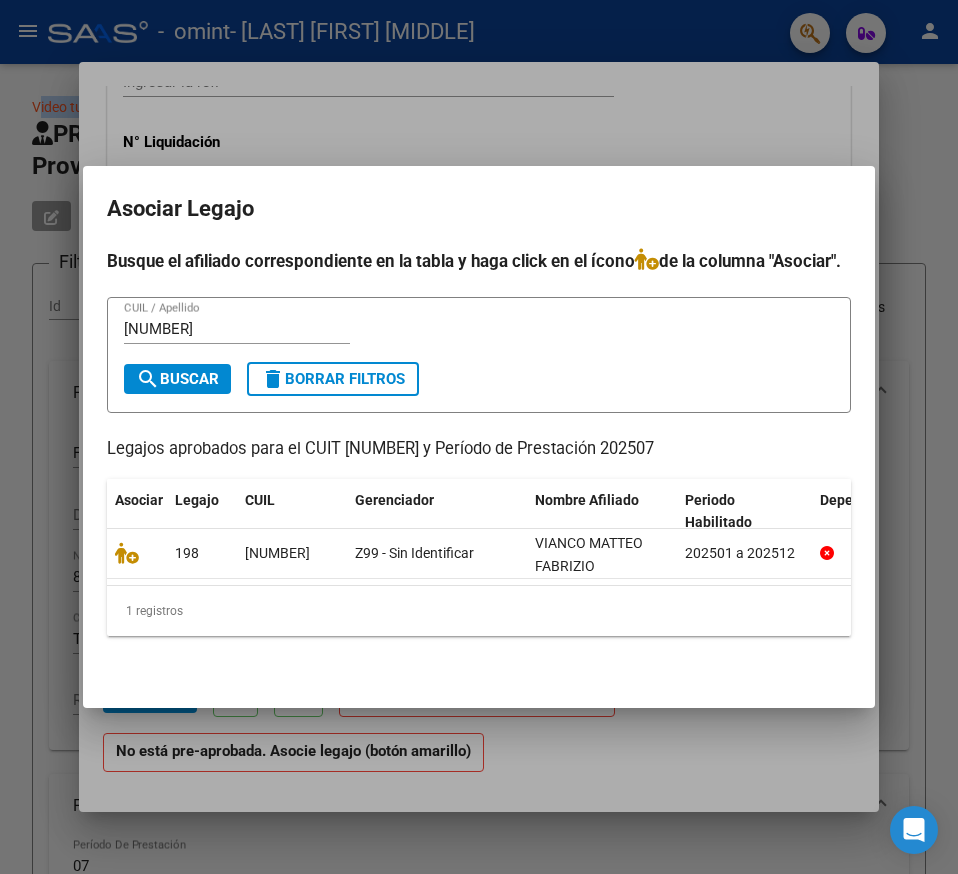 click on "[NUMBER] / Apellido search  Buscar  delete  Borrar Filtros" at bounding box center [479, 355] 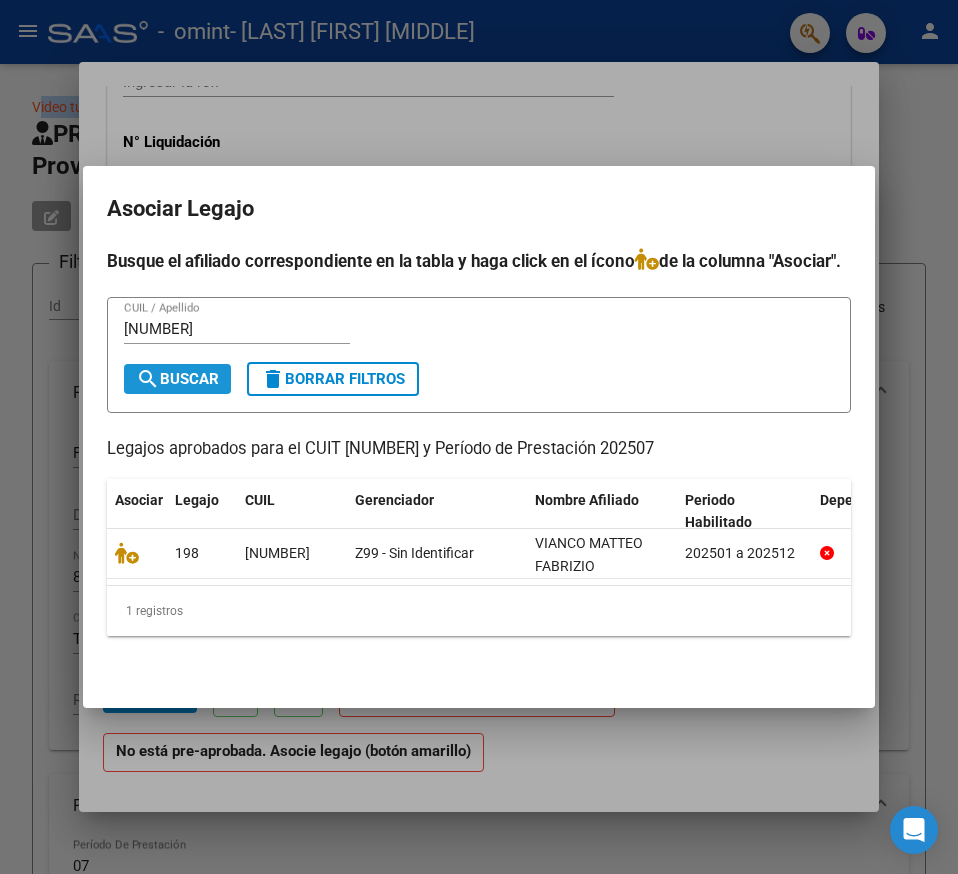 click on "search  Buscar" at bounding box center [177, 379] 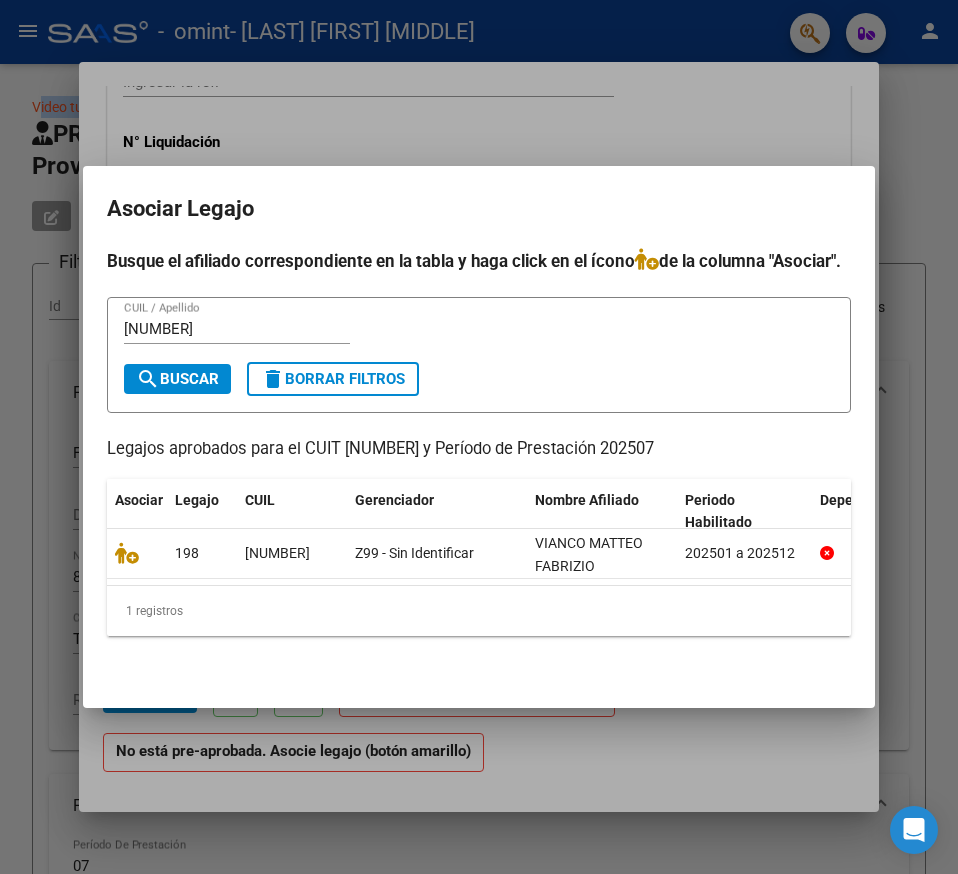 click on "Asociar Legajo Busque el afiliado correspondiente en la tabla y haga click en el ícono   de la columna "Asociar". [NUMBER] CUIL / Apellido search  Buscar  delete  Borrar Filtros  Legajos aprobados para el CUIT [NUMBER] y Período de Prestación 202507  Asociar Legajo CUIL Gerenciador Nombre Afiliado Periodo Habilitado Dependencia    198 [NUMBER] Z99 - Sin Identificar [LAST] [FIRST] [MIDDLE]  202501 a 202512   1 registros   1" at bounding box center (479, 437) 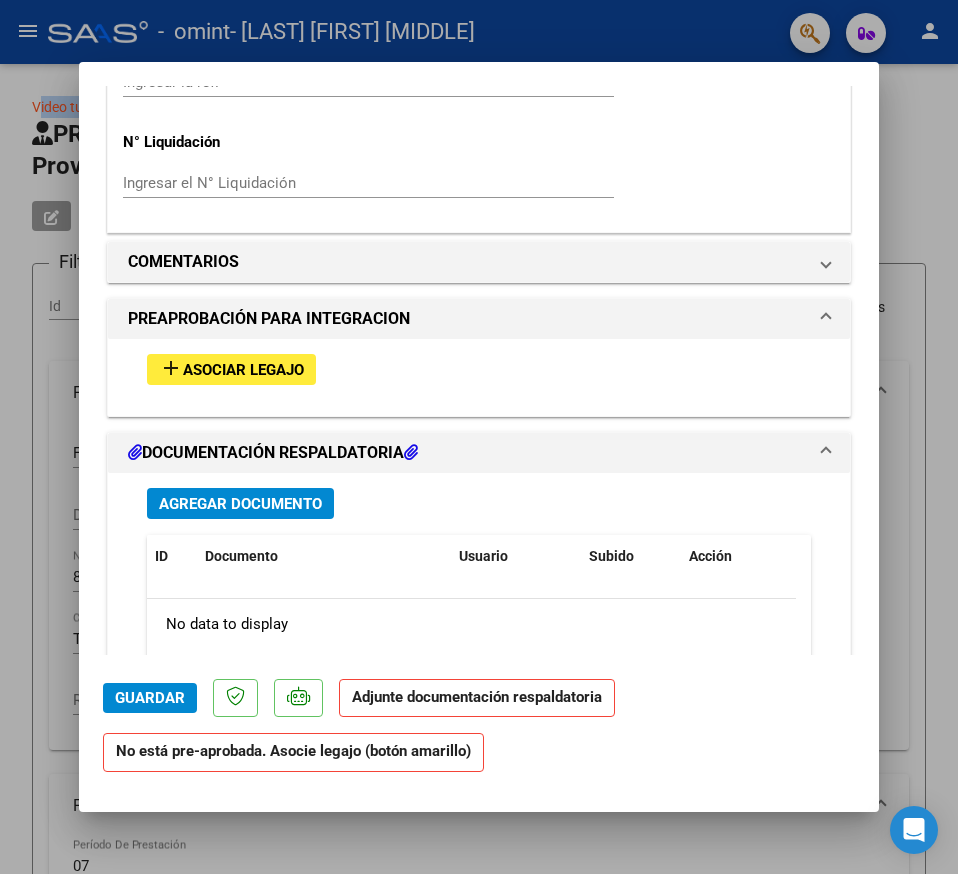 click on "Adjunte documentación respaldatoria" 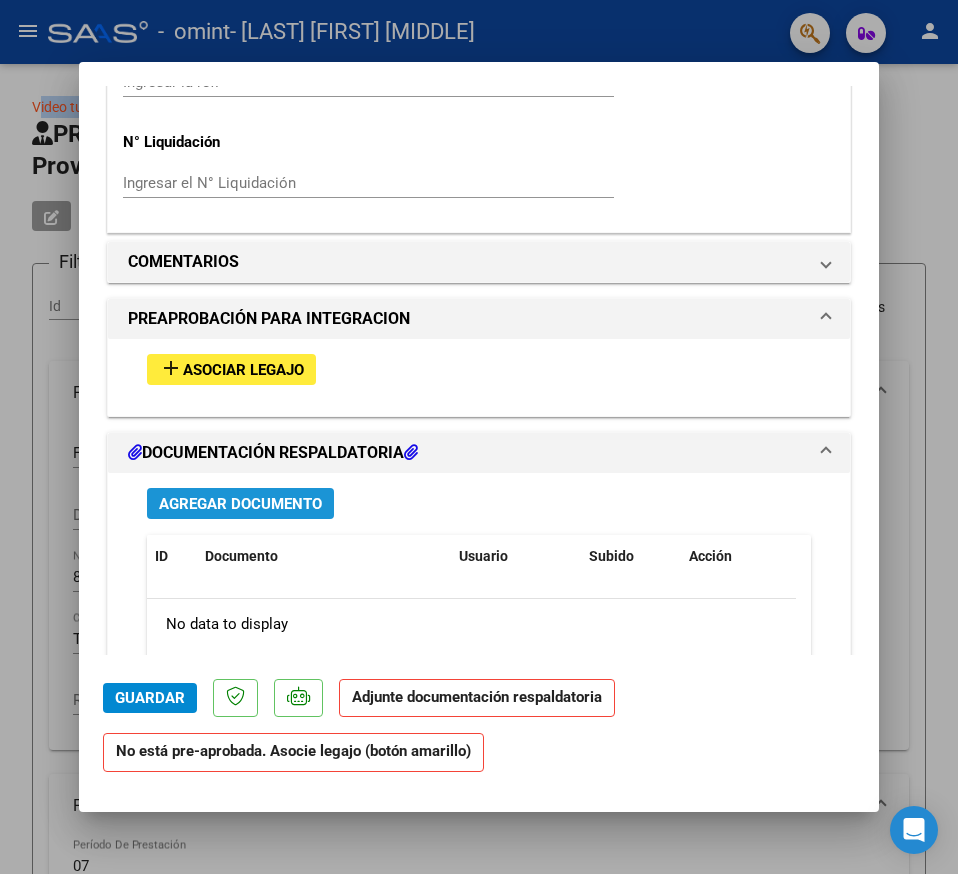 click on "Agregar Documento" at bounding box center [240, 504] 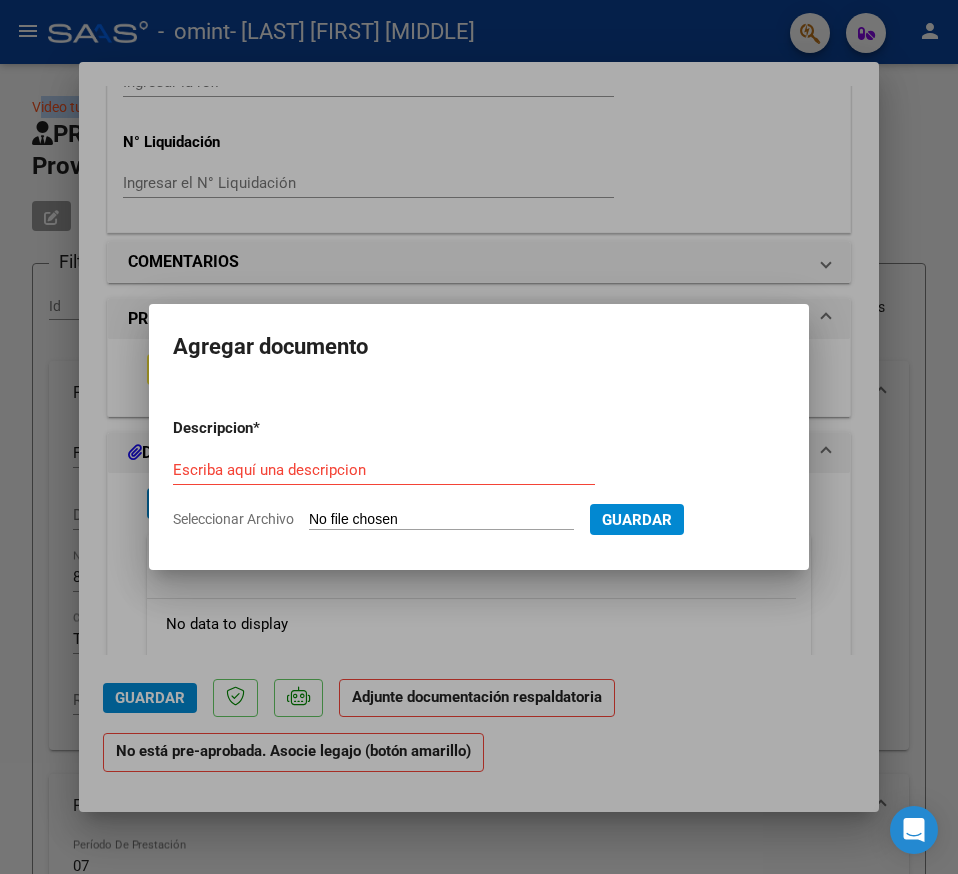 click on "Seleccionar Archivo" at bounding box center (441, 520) 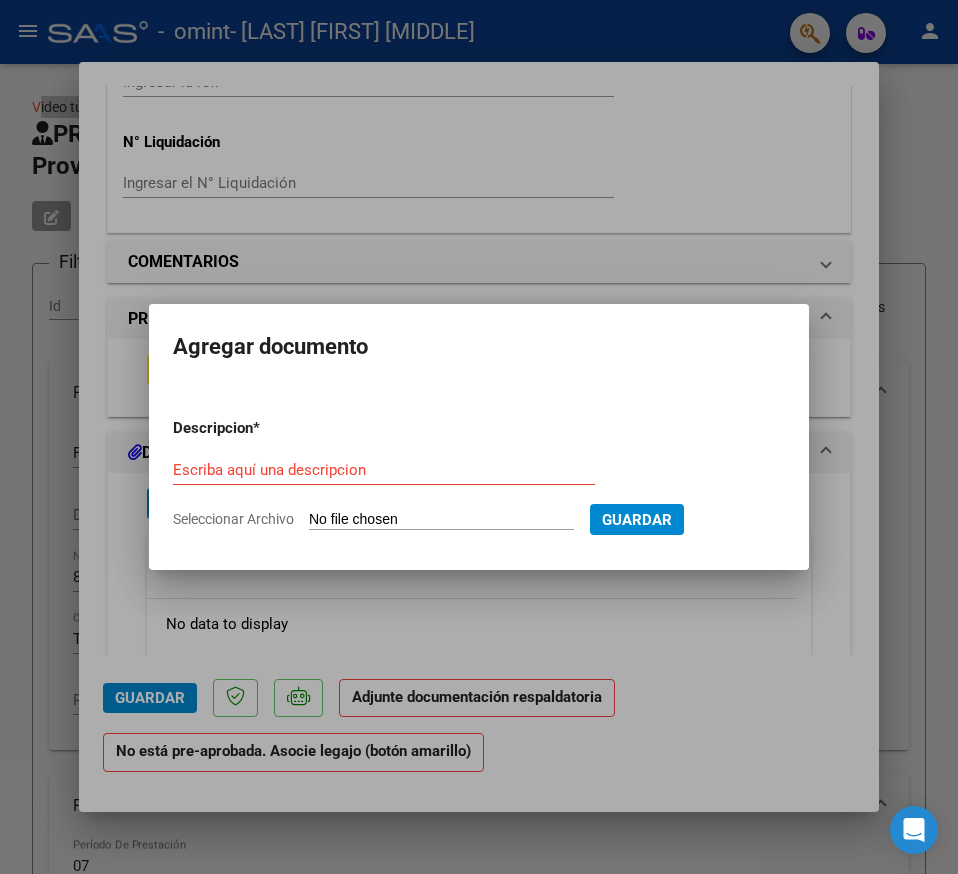 type on "C:\fakepath\[FILENAME] asist 0725.pdf" 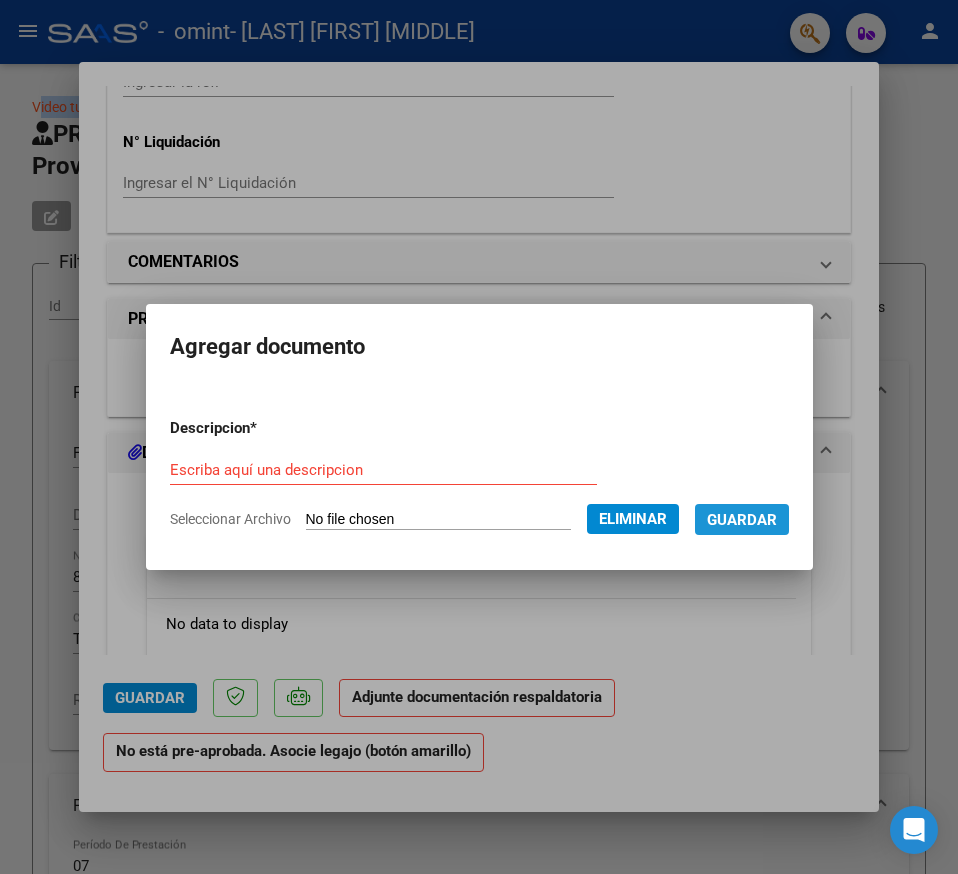 click on "Guardar" at bounding box center [742, 520] 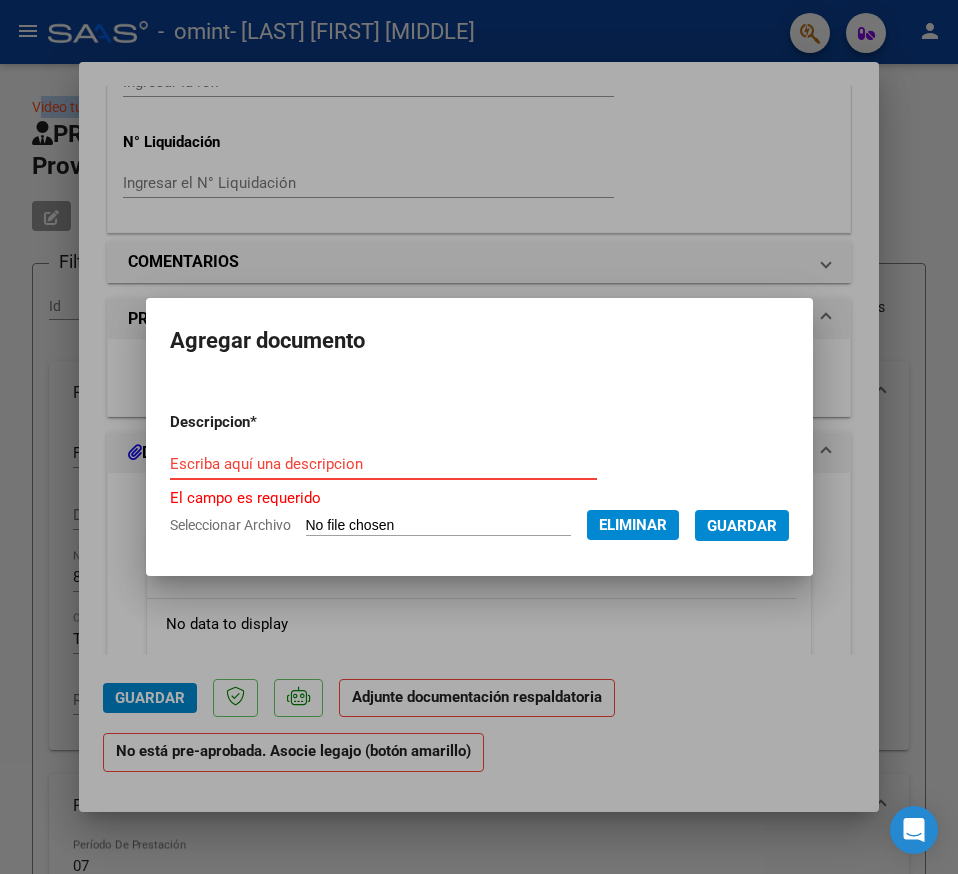 click on "Escriba aquí una descripcion" at bounding box center [383, 464] 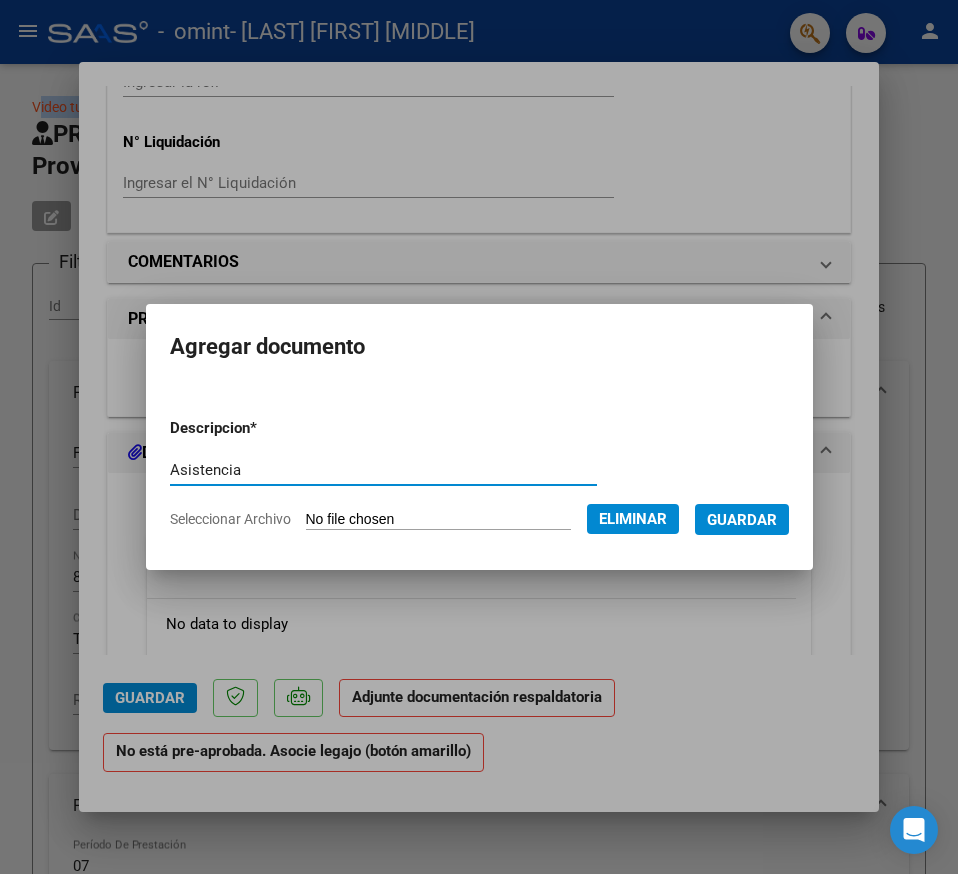 type on "Asistencia" 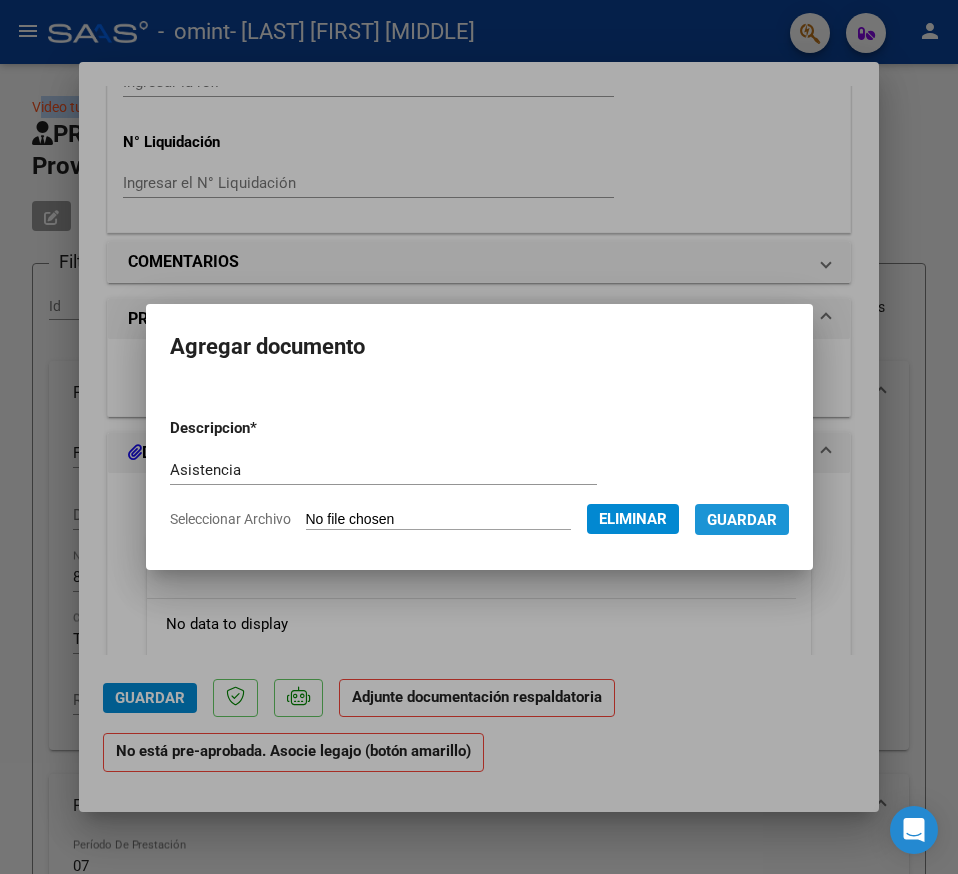 click on "Guardar" at bounding box center [742, 520] 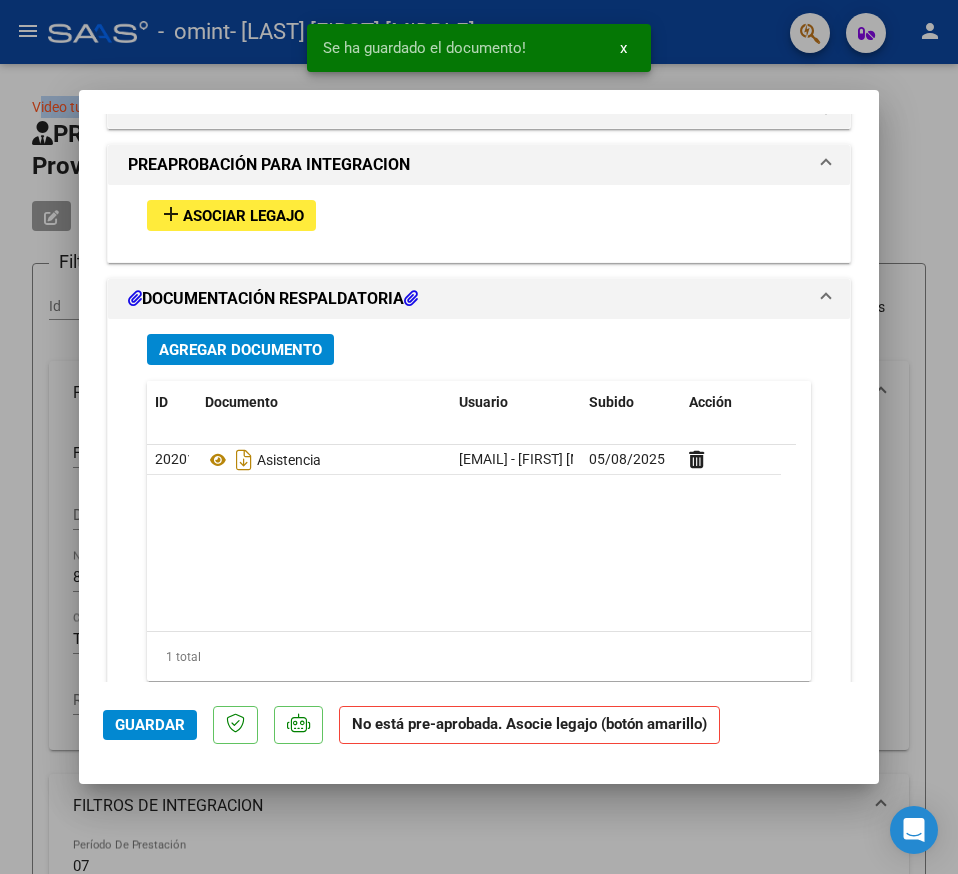 scroll, scrollTop: 1787, scrollLeft: 0, axis: vertical 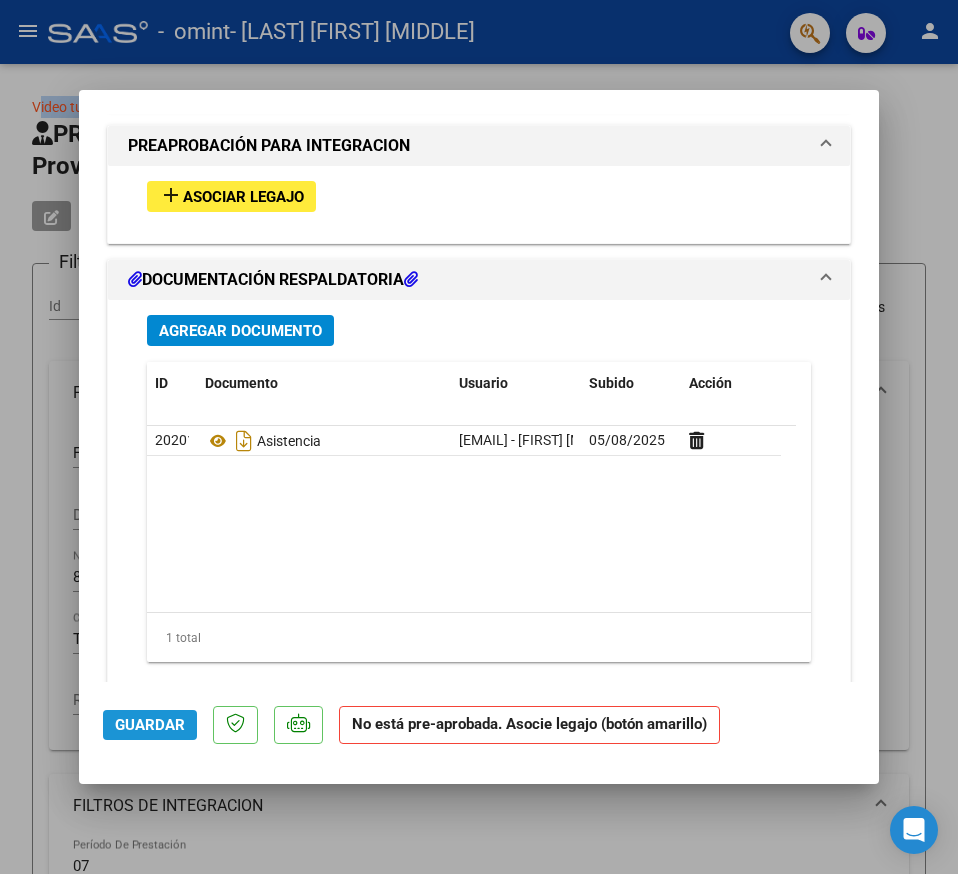 click on "Guardar" 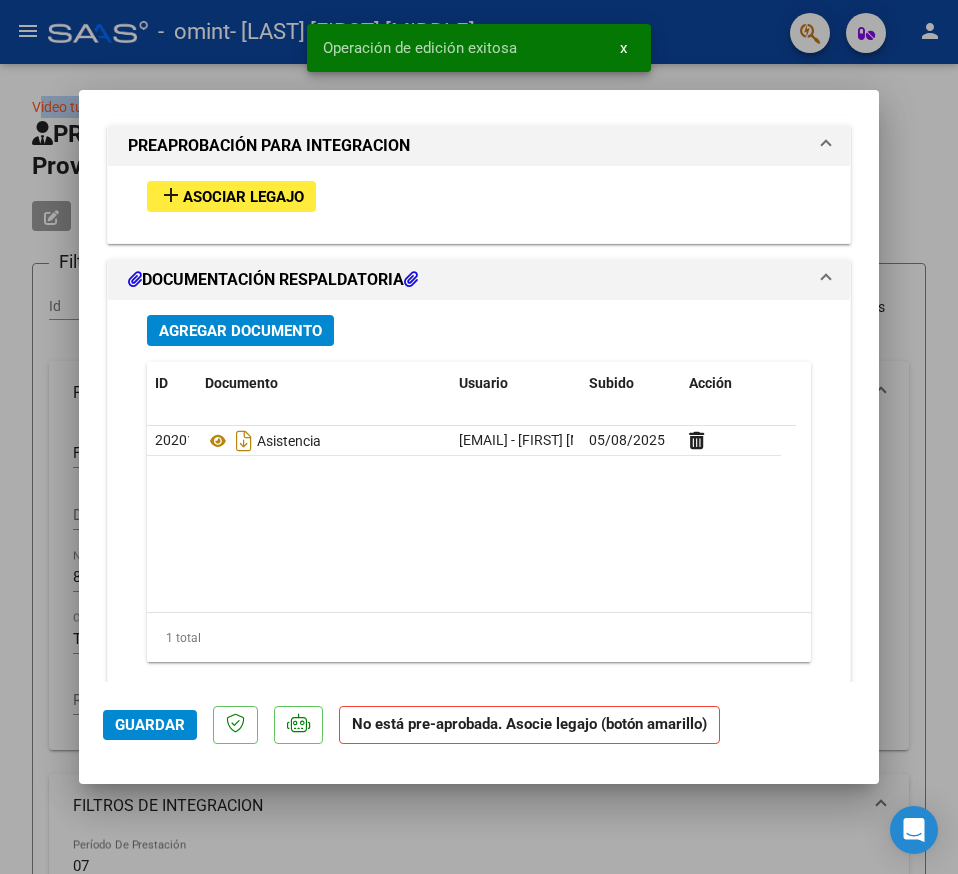 click at bounding box center (479, 437) 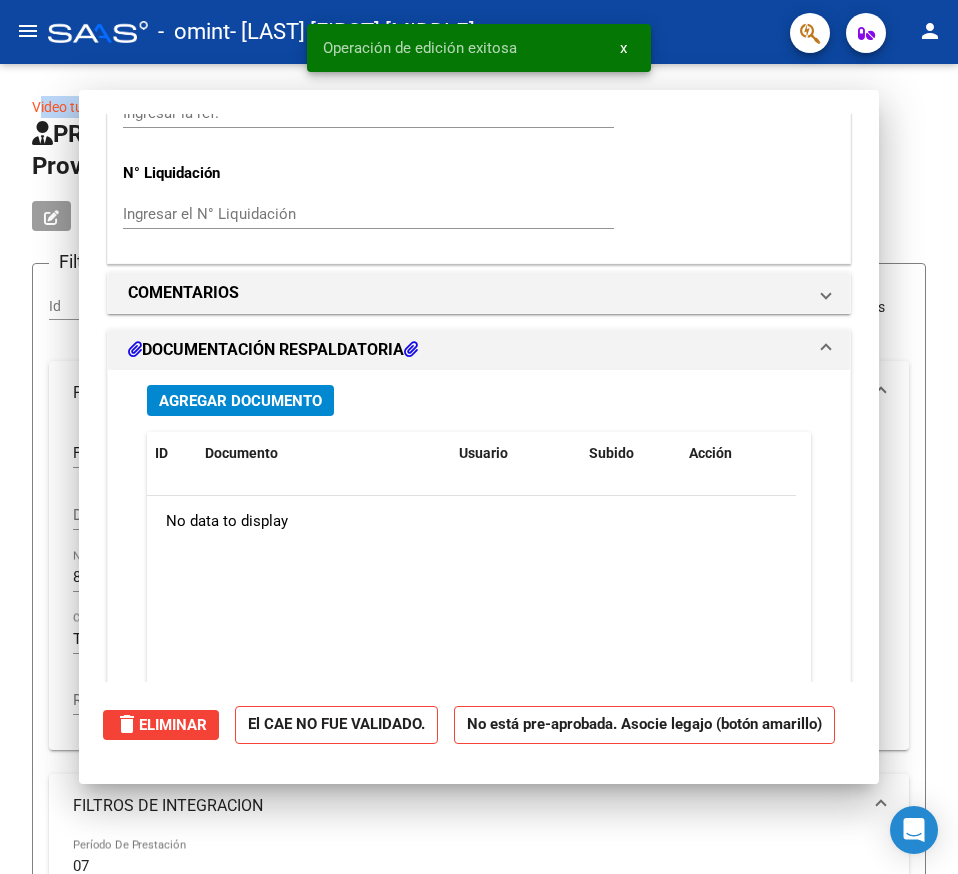 scroll, scrollTop: 0, scrollLeft: 0, axis: both 